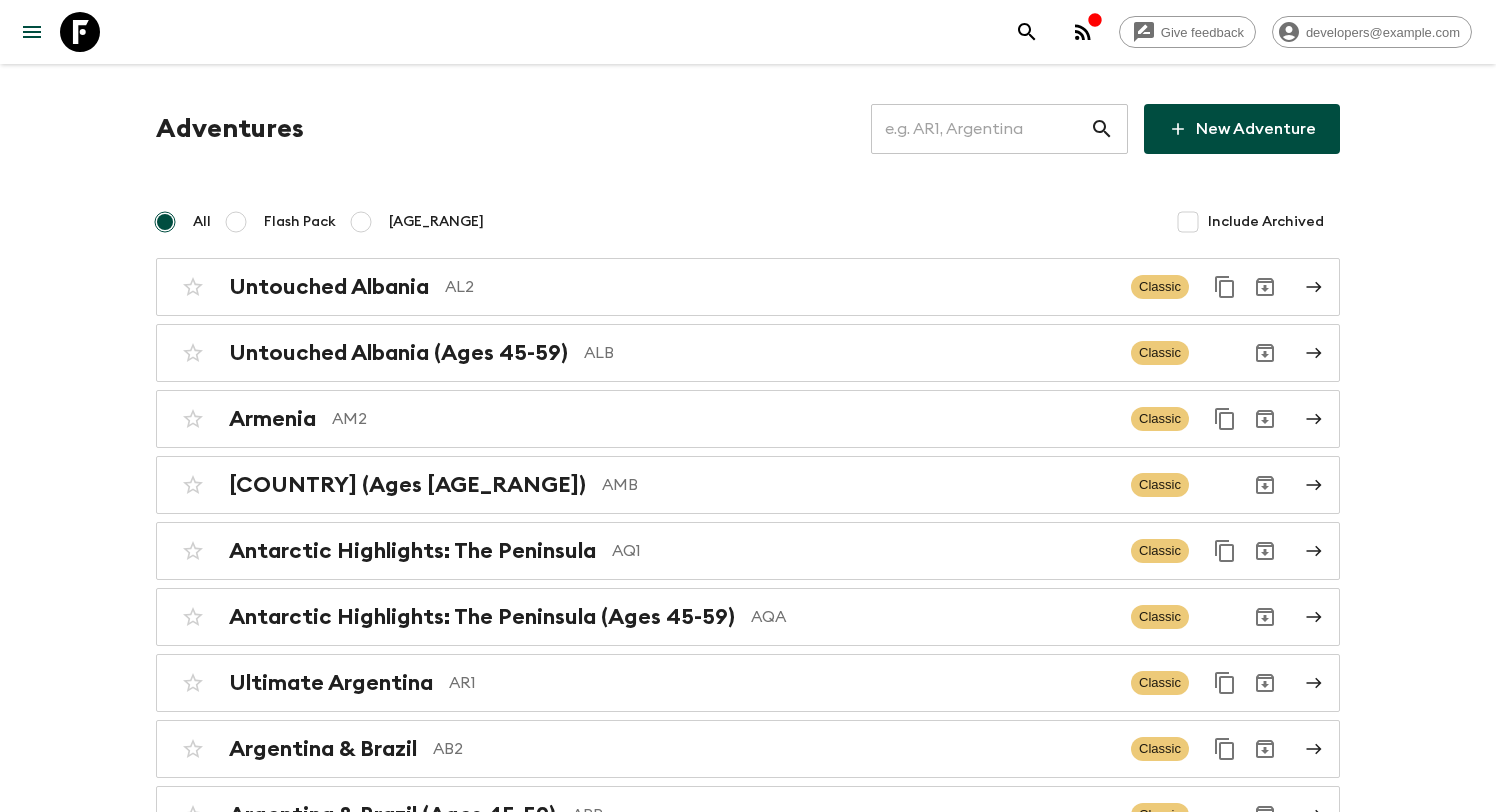 scroll, scrollTop: 0, scrollLeft: 0, axis: both 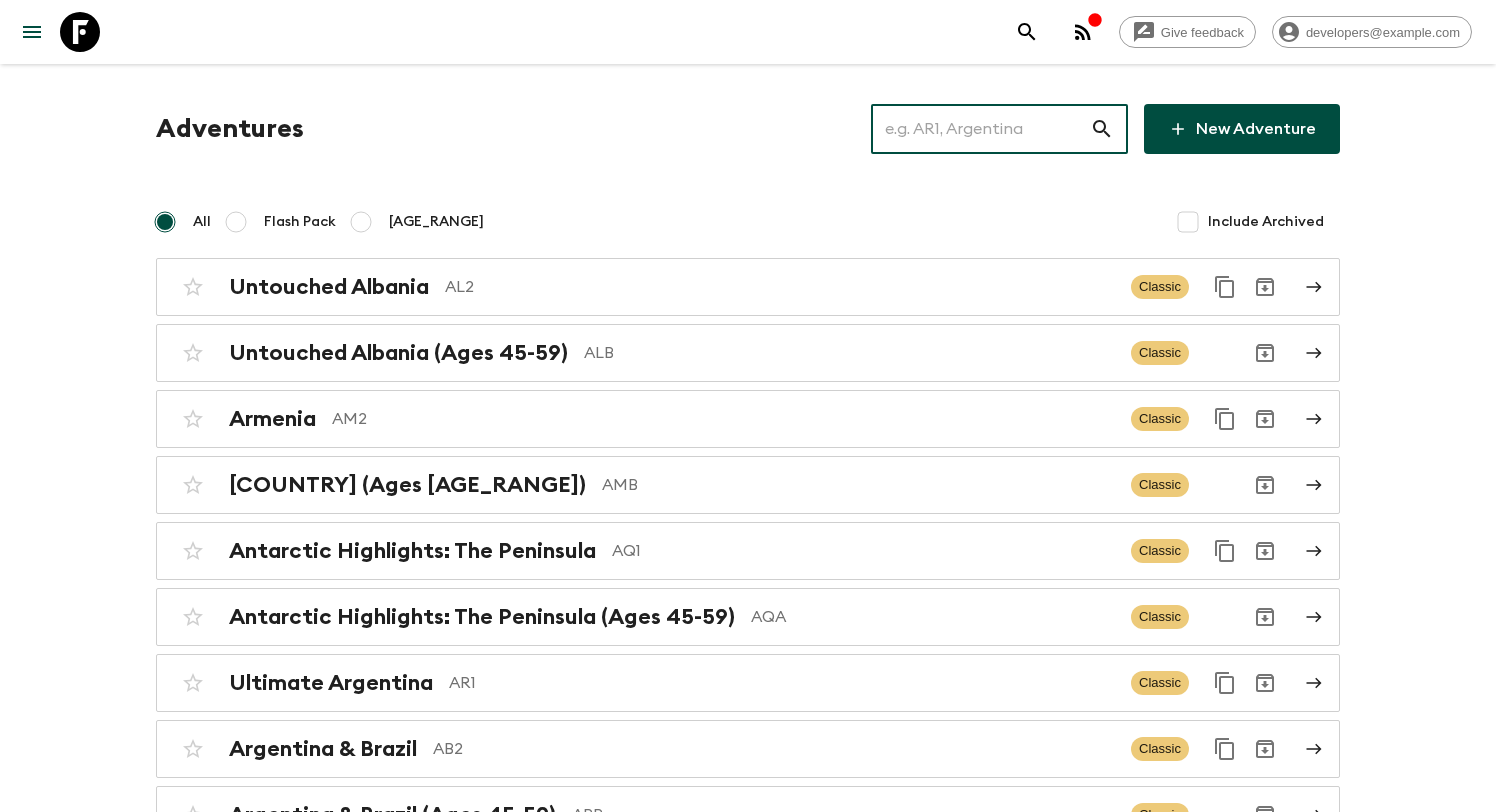 click at bounding box center (980, 129) 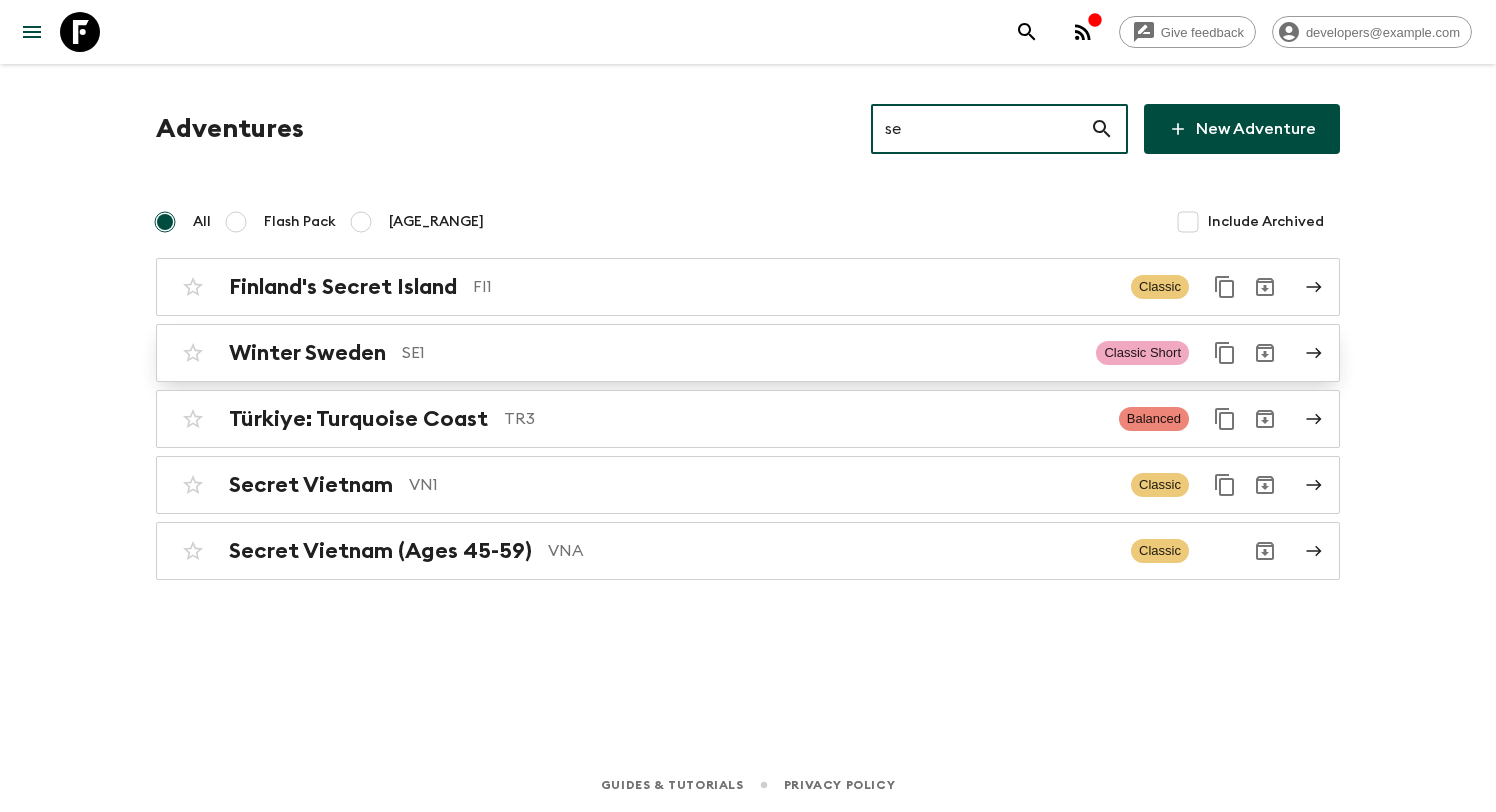 type on "se" 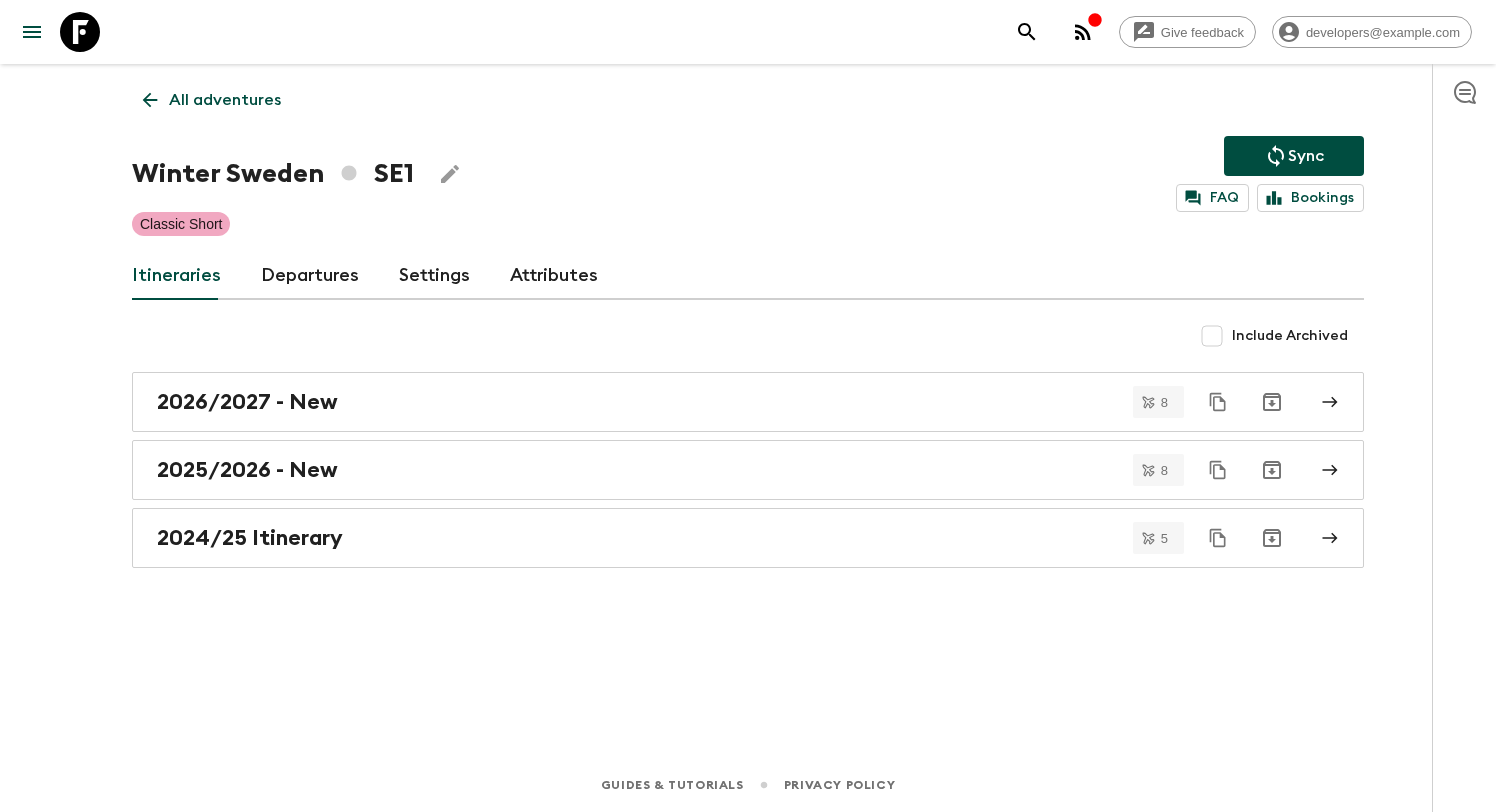 click on "Departures" at bounding box center [310, 276] 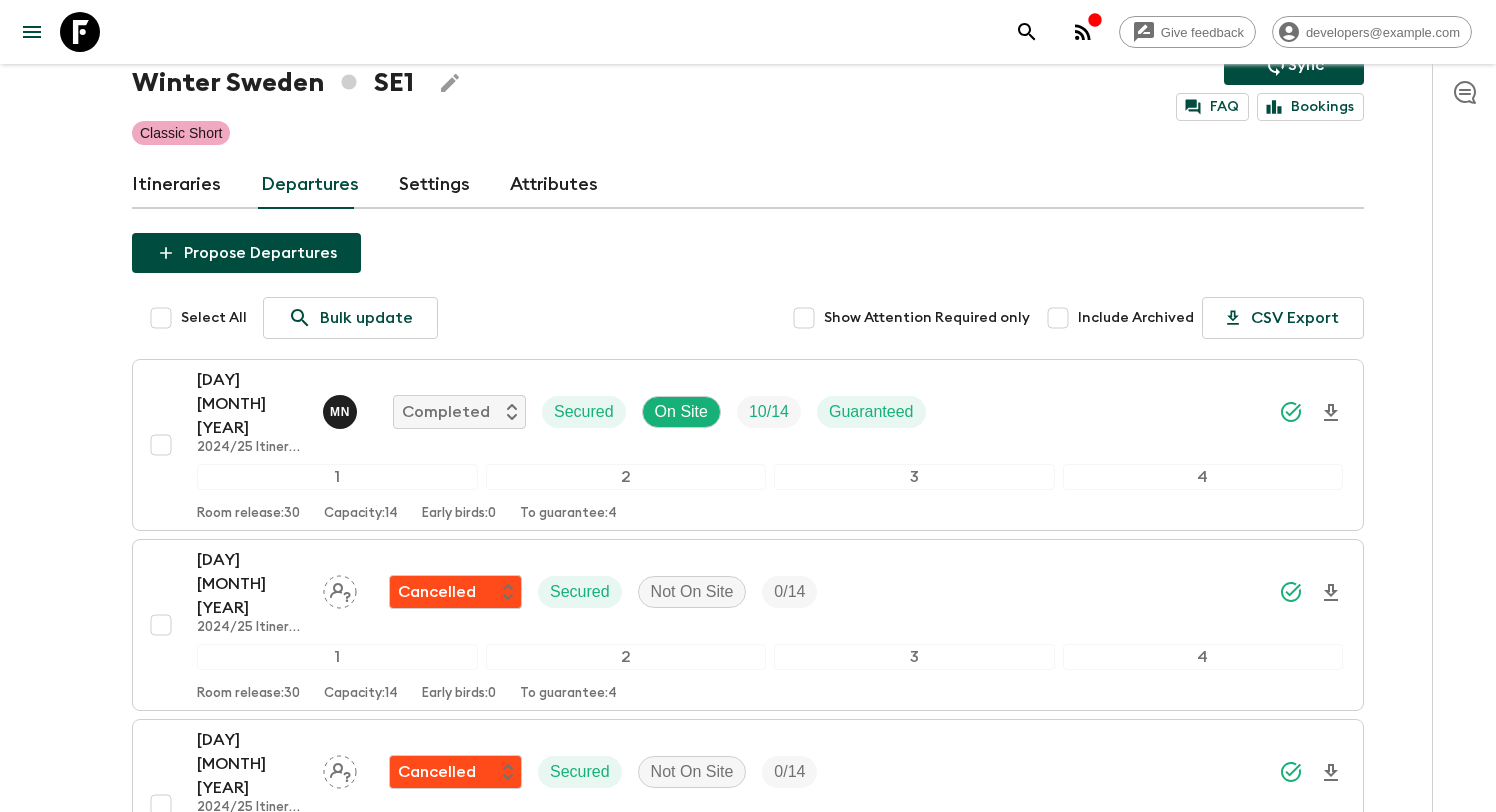 scroll, scrollTop: 1781, scrollLeft: 0, axis: vertical 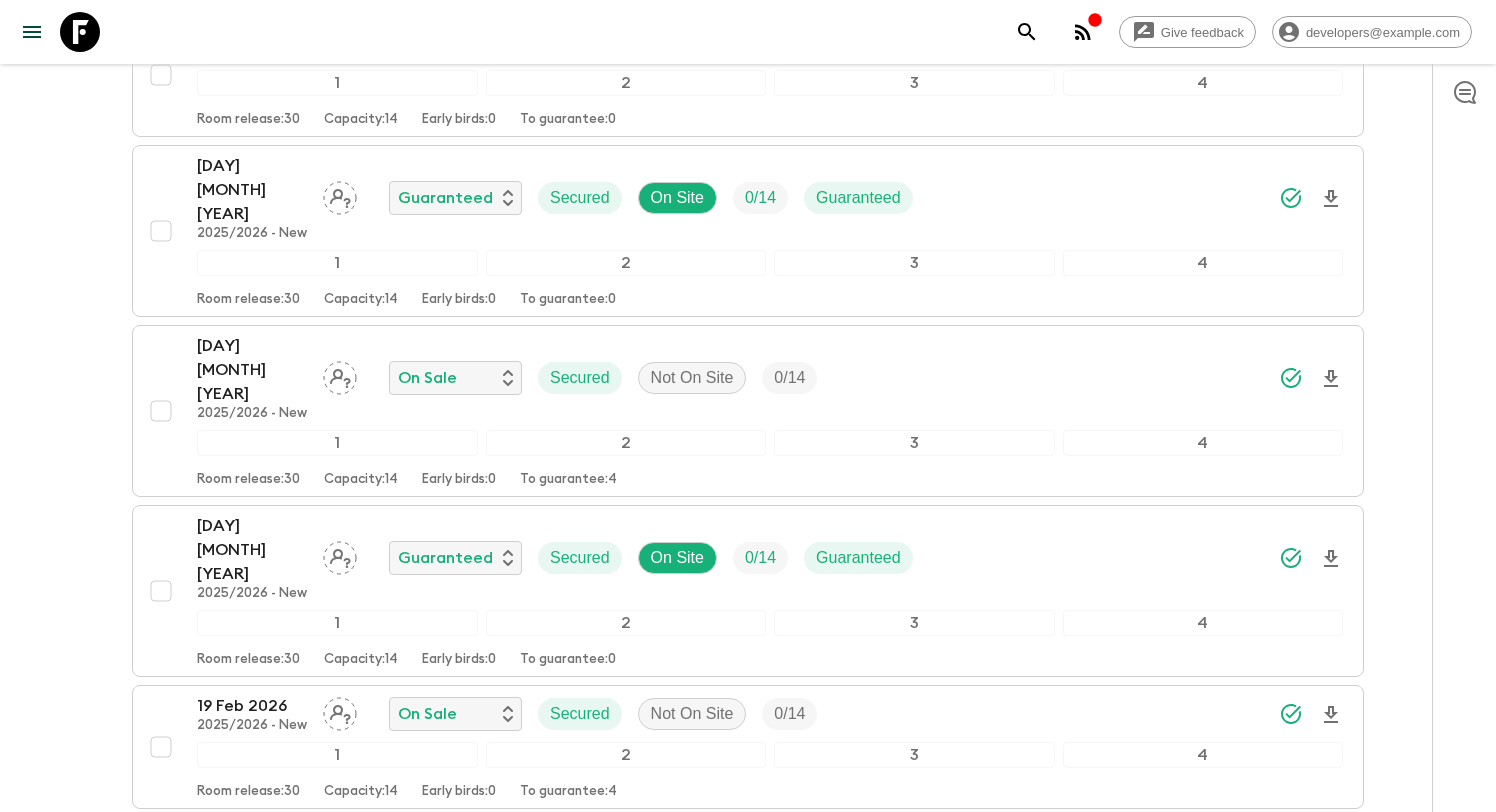 click on "10 Dec 2026 2026/2027 - New  On Sale Secured? On Site 0 / 14 1 2 3 4 Room release:  30 Capacity:  14 Early birds:  1 To guarantee:  3" at bounding box center (770, 879) 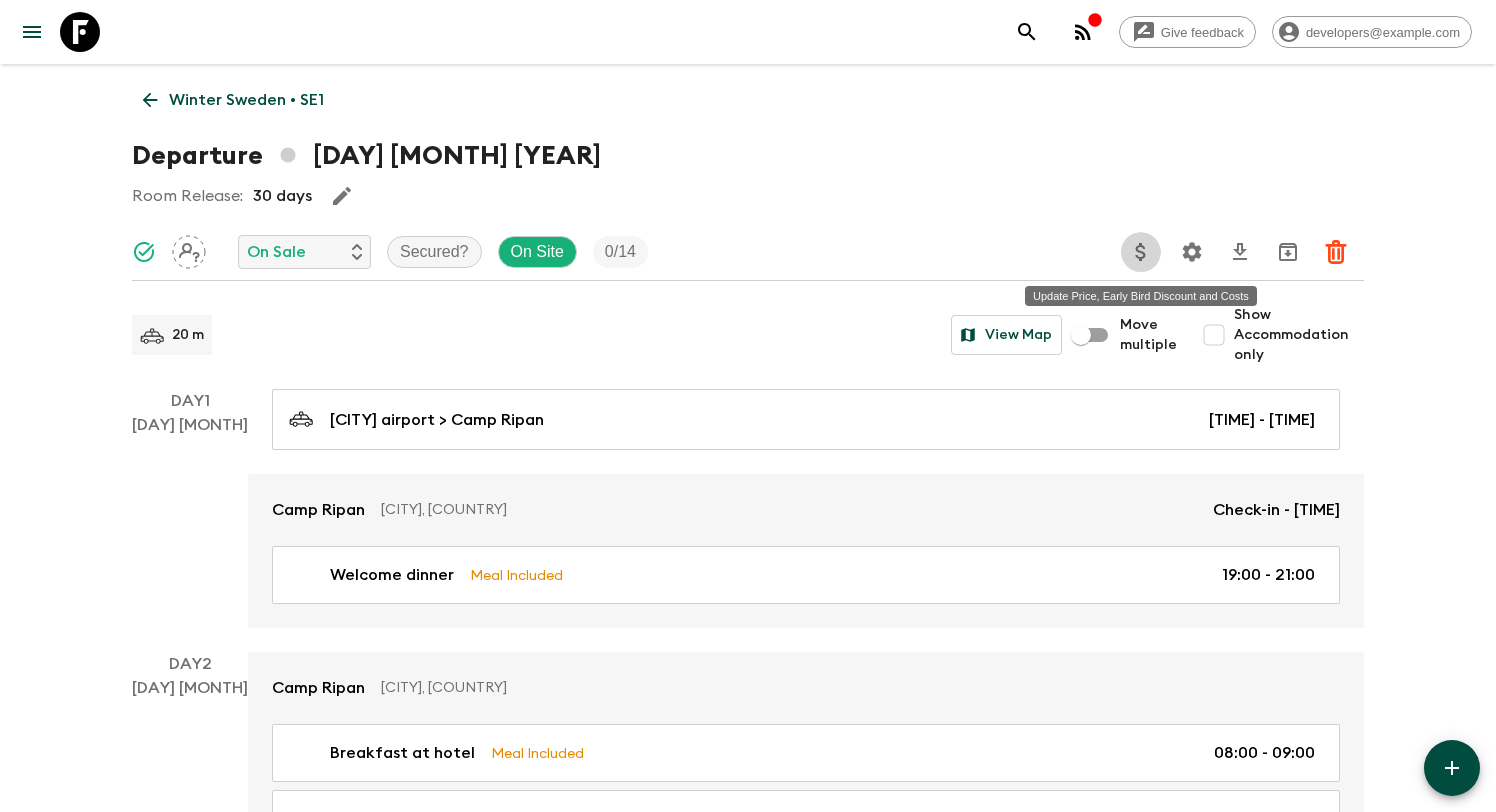 click 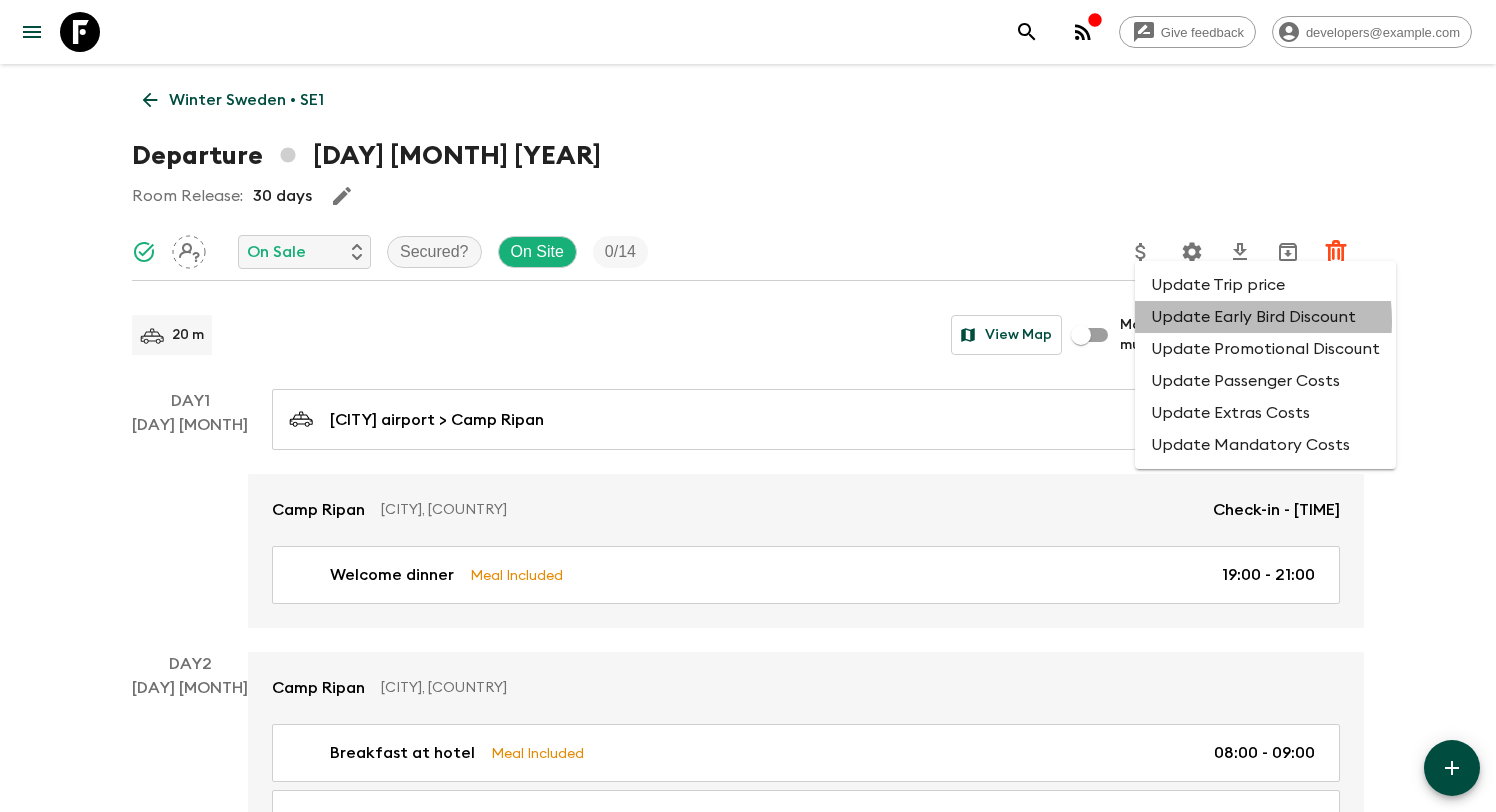 click on "Update Early Bird Discount" at bounding box center [1265, 317] 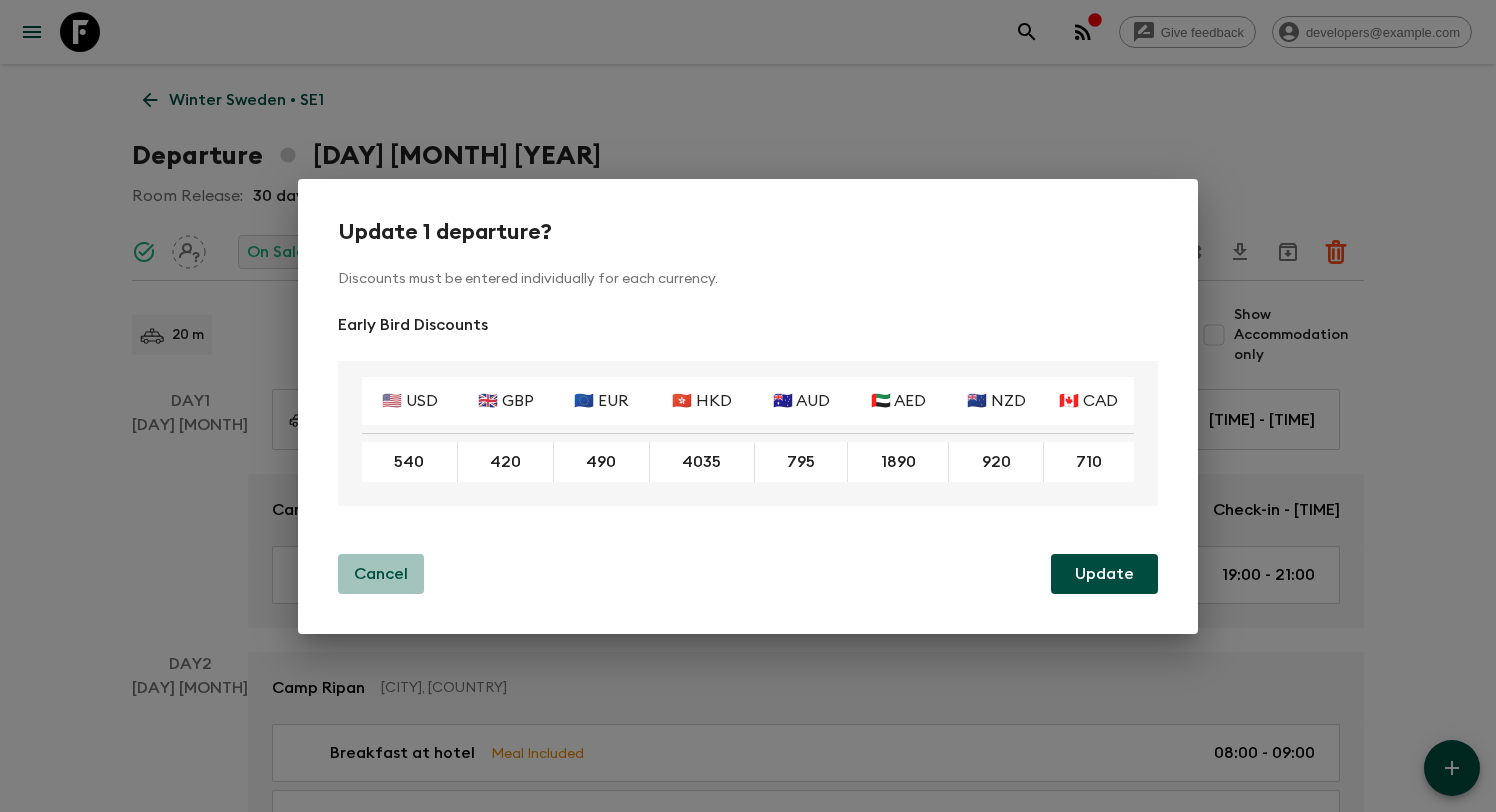 click on "Cancel" at bounding box center (381, 574) 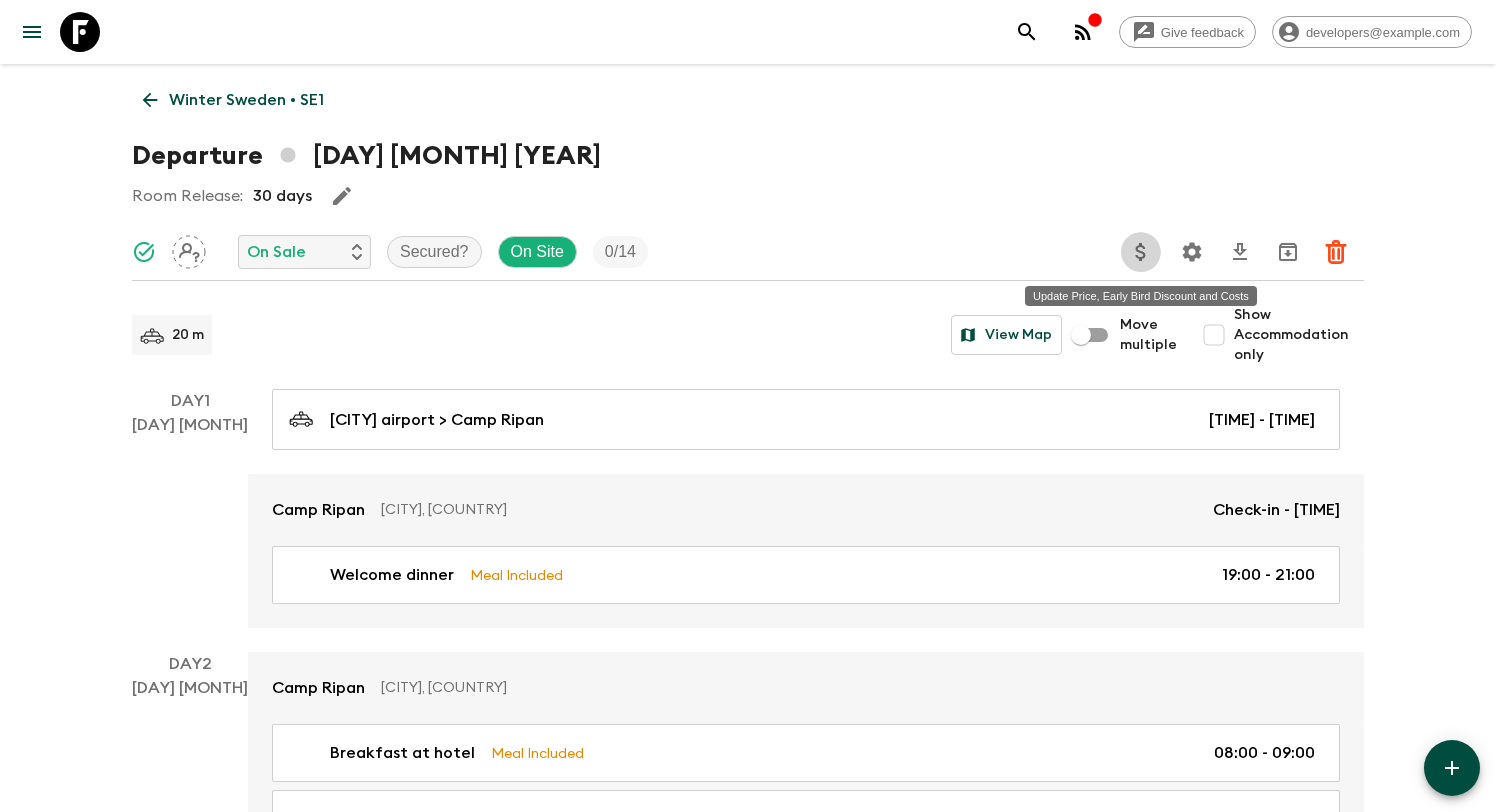click 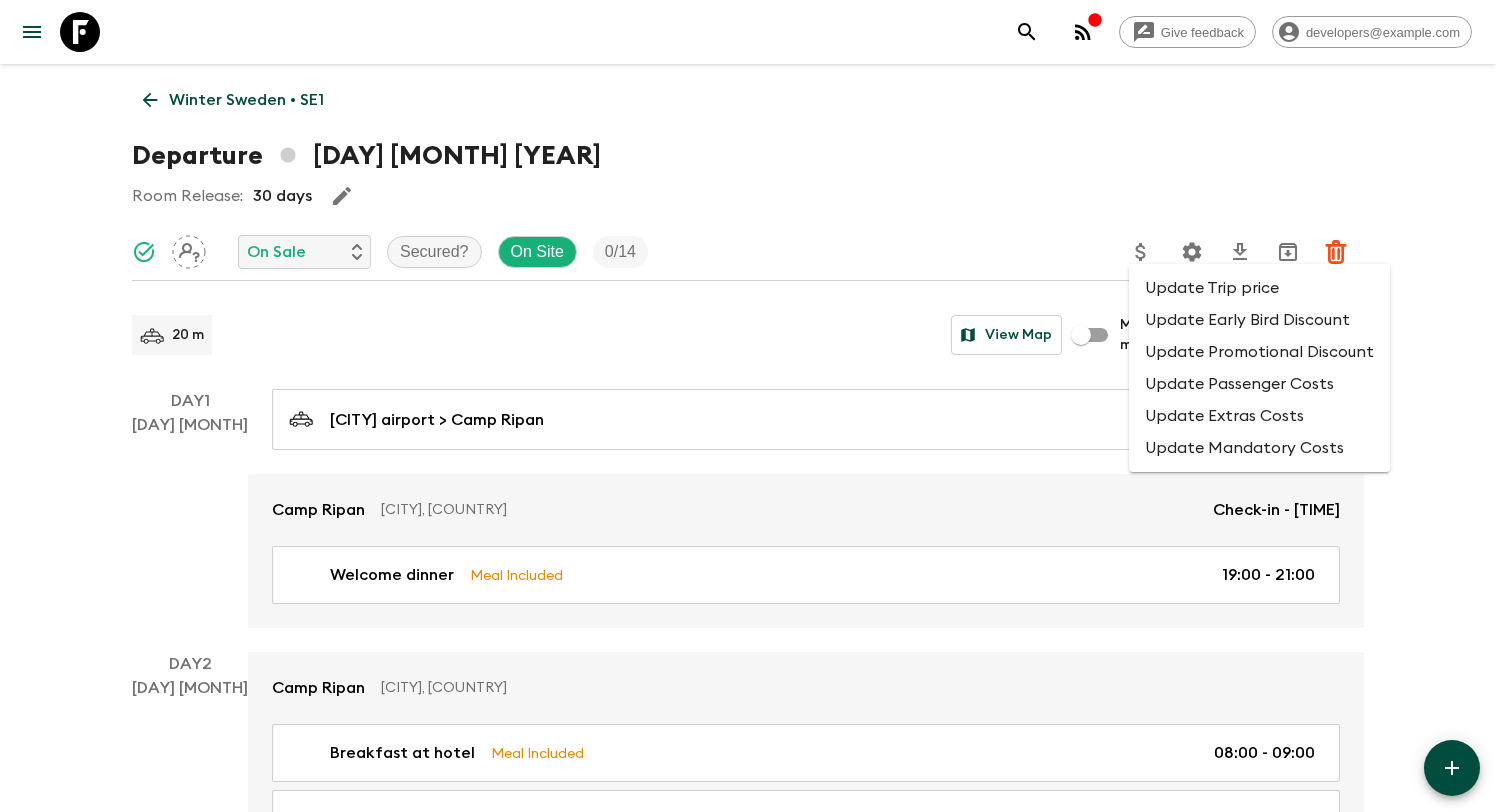 click on "Update Trip price" at bounding box center [1259, 288] 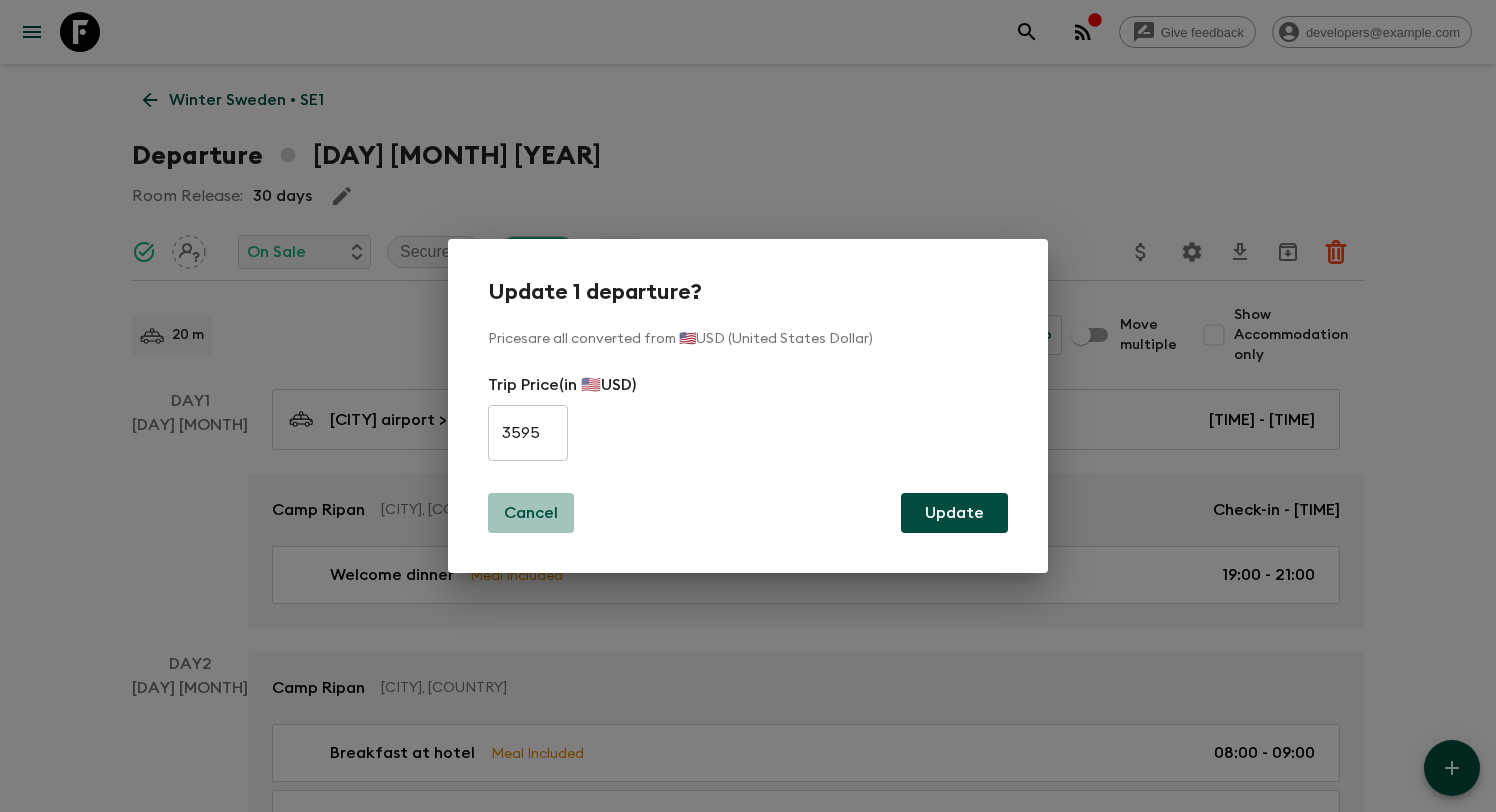click on "Cancel" at bounding box center (531, 513) 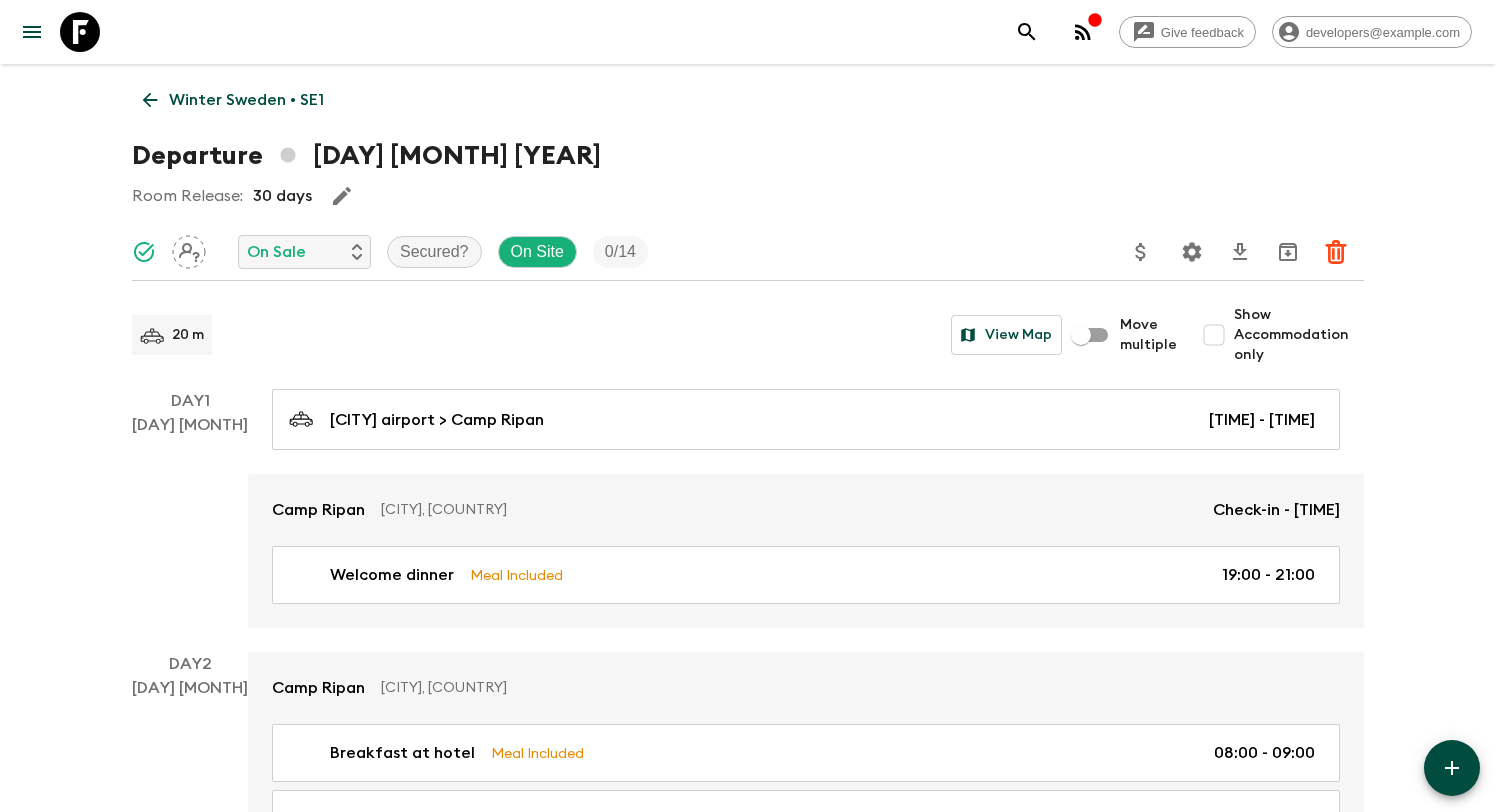 click 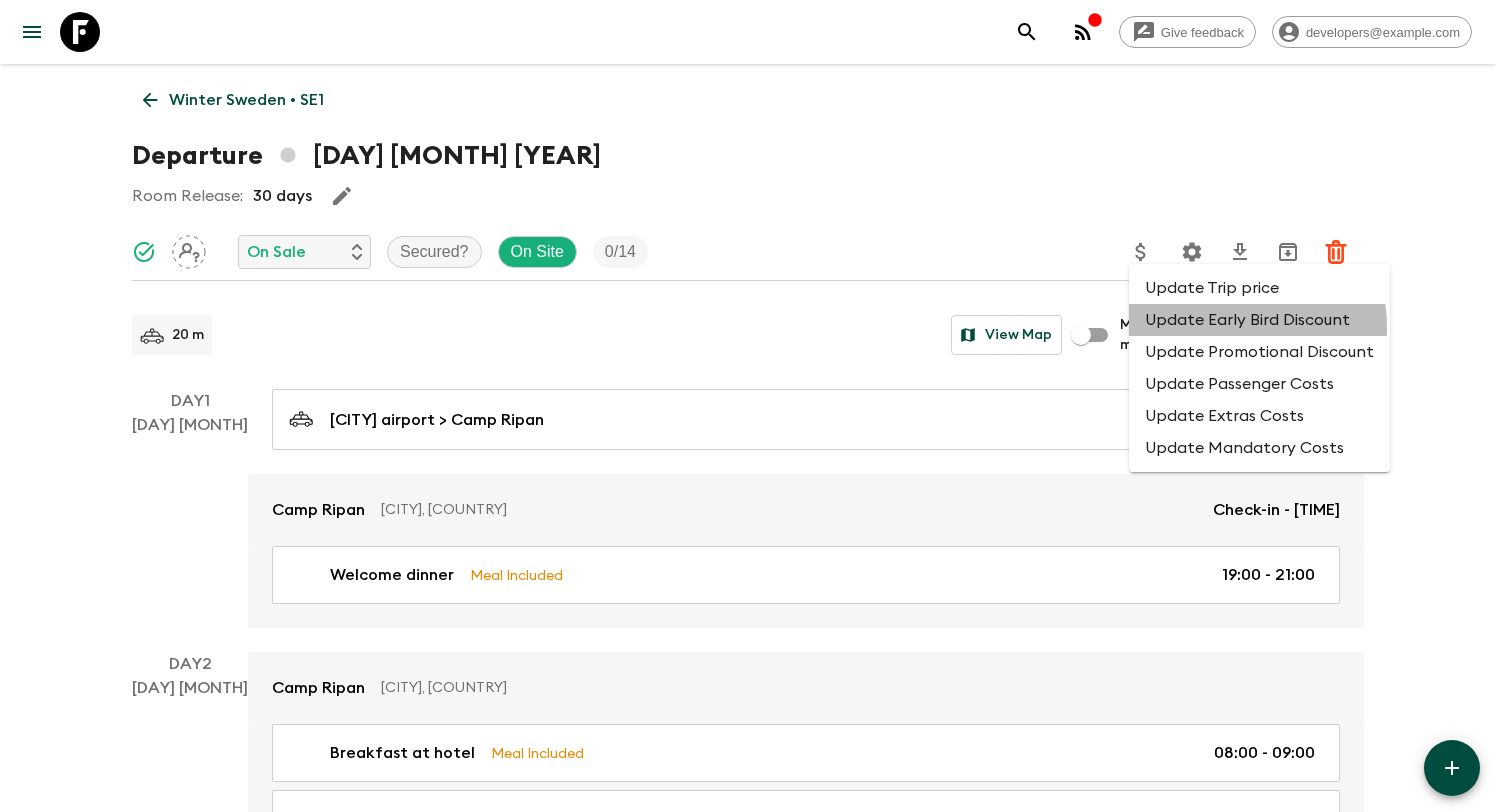 click on "Update Early Bird Discount" at bounding box center [1259, 320] 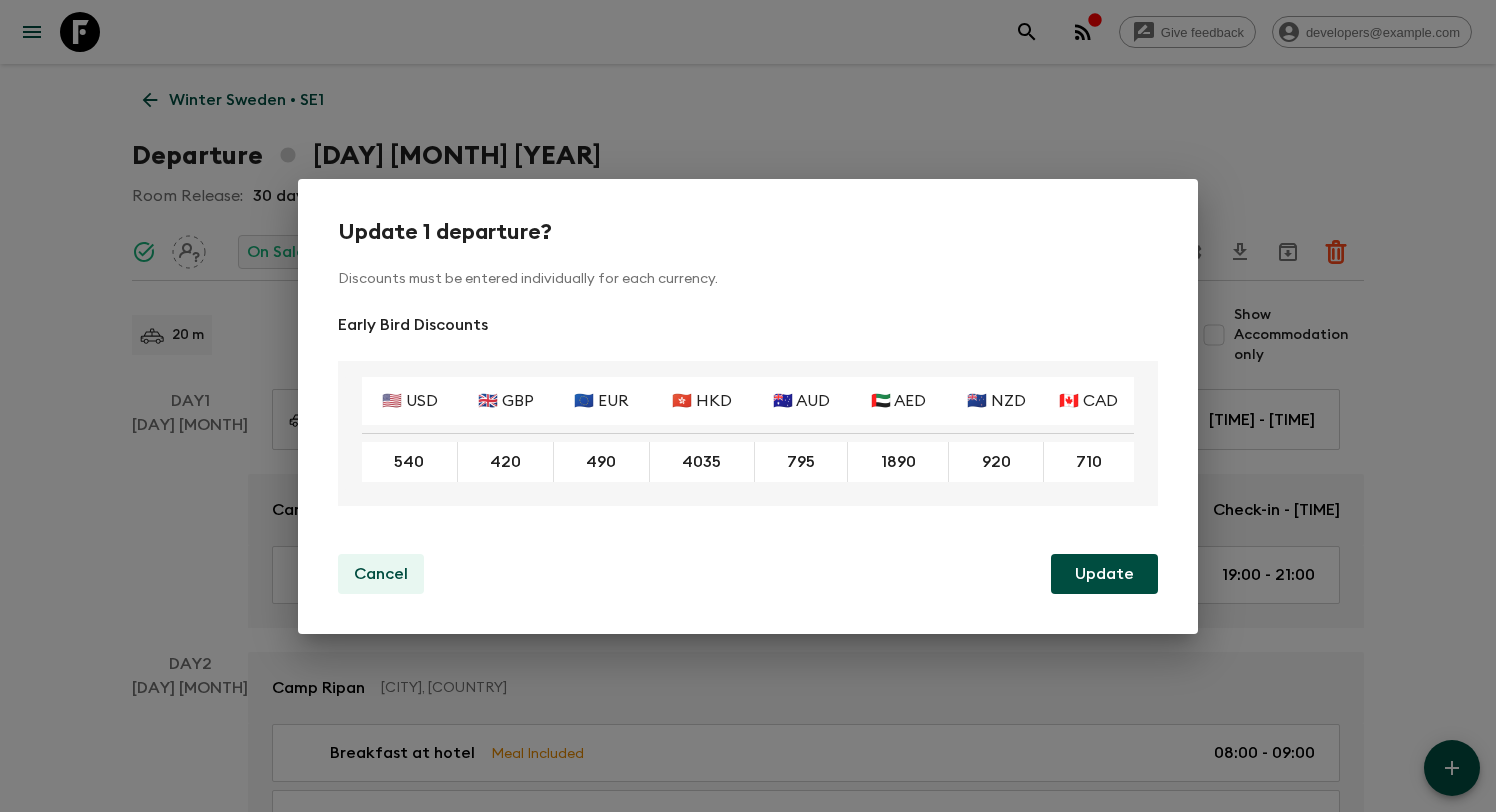 click on "Cancel" at bounding box center (381, 574) 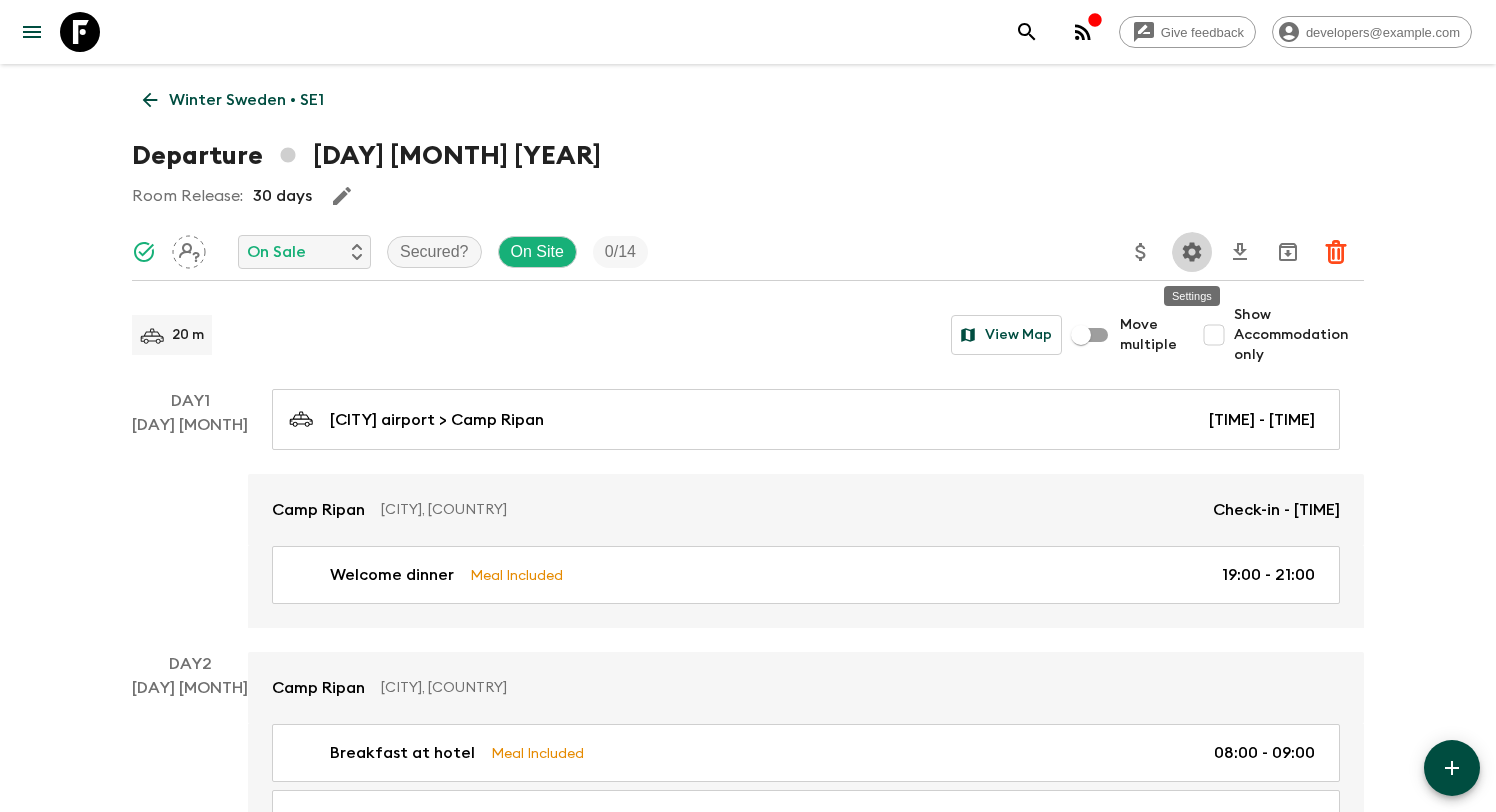 click 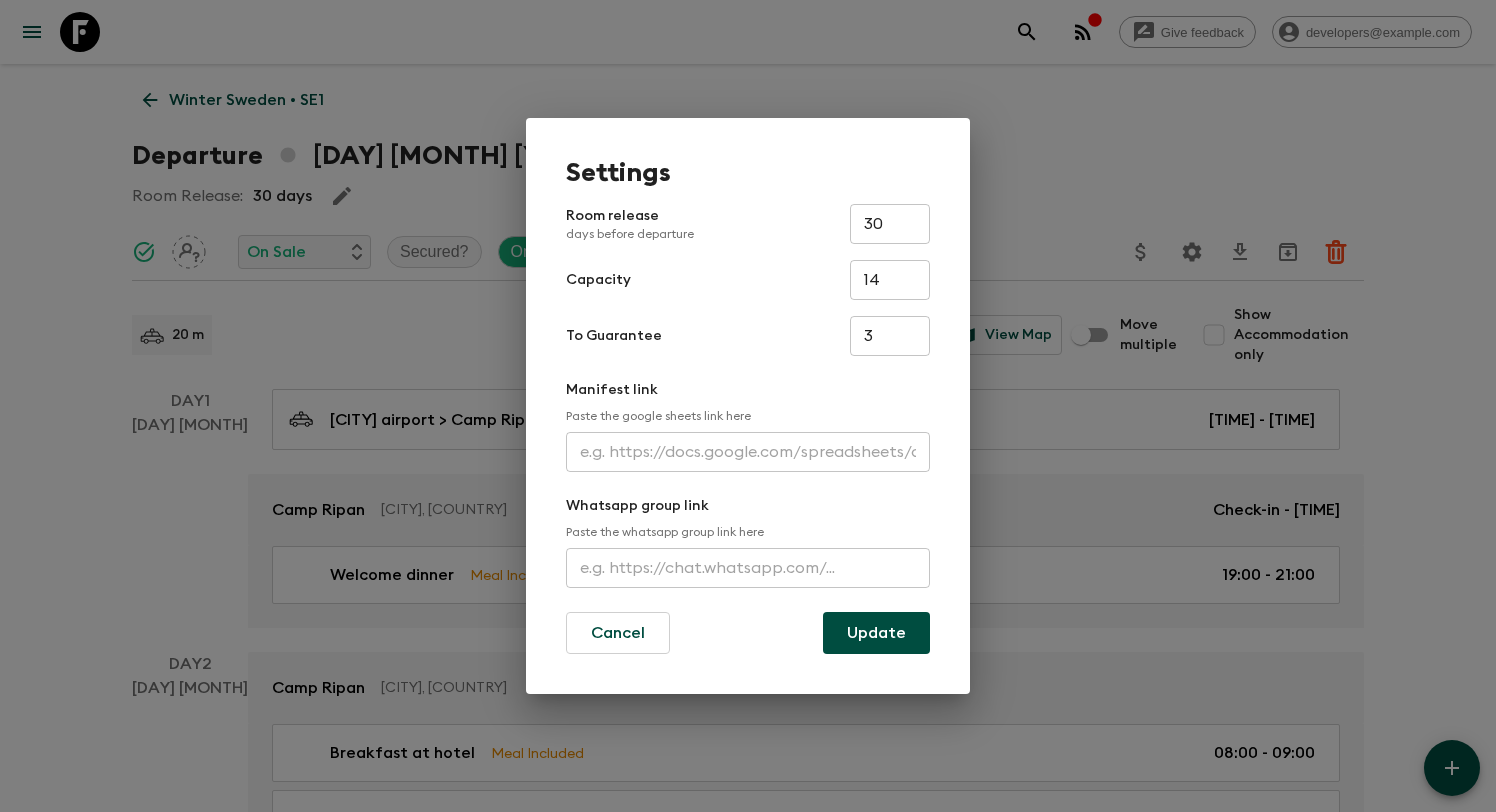 click on "Settings Room release days before departure 30 ​ Capacity  14 ​ To Guarantee  3 ​ Manifest link Paste the google sheets link here ​ Whatsapp group link Paste the whatsapp group link here ​ Cancel Update" at bounding box center [748, 406] 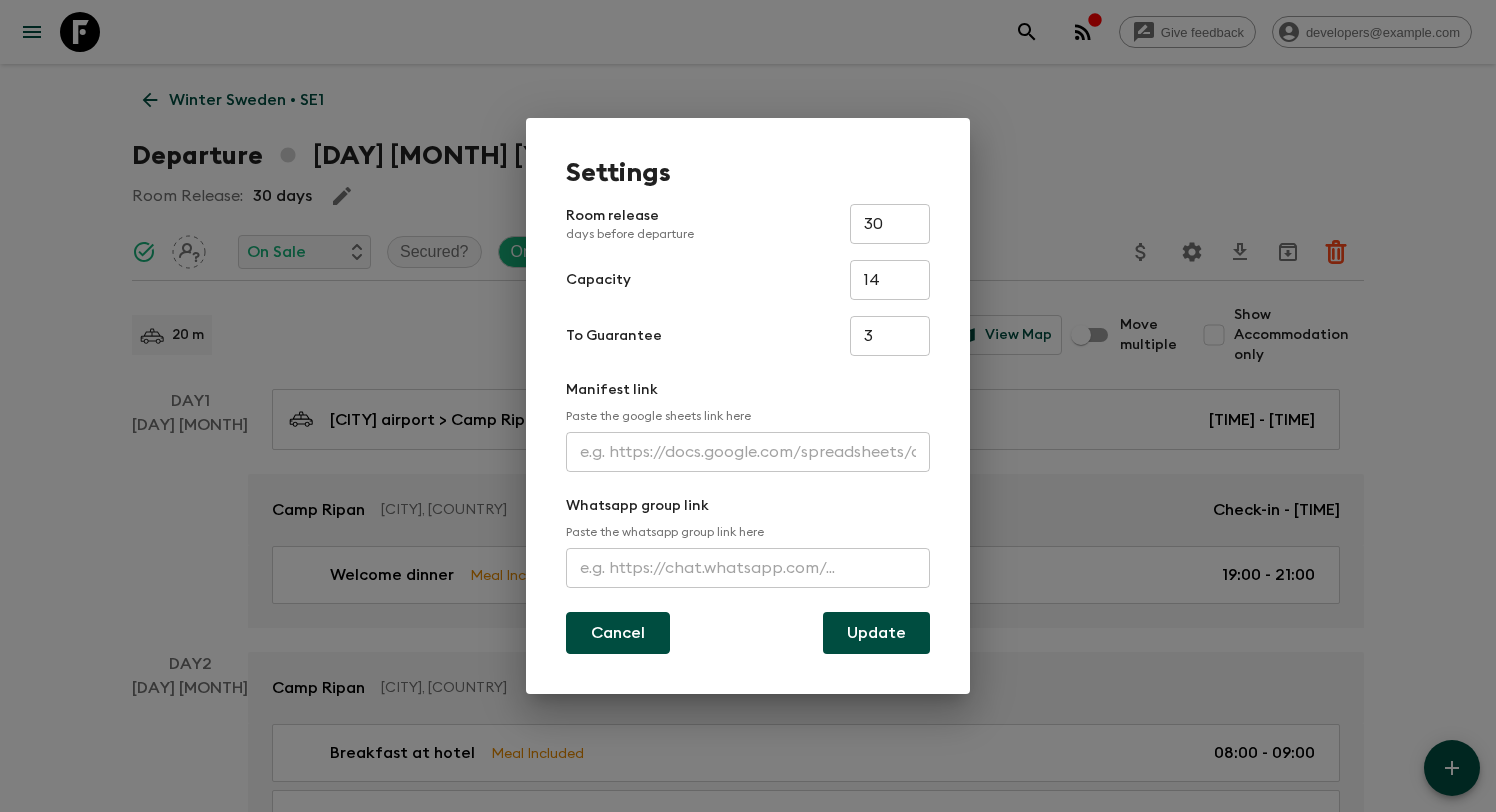 click on "Cancel" at bounding box center [618, 633] 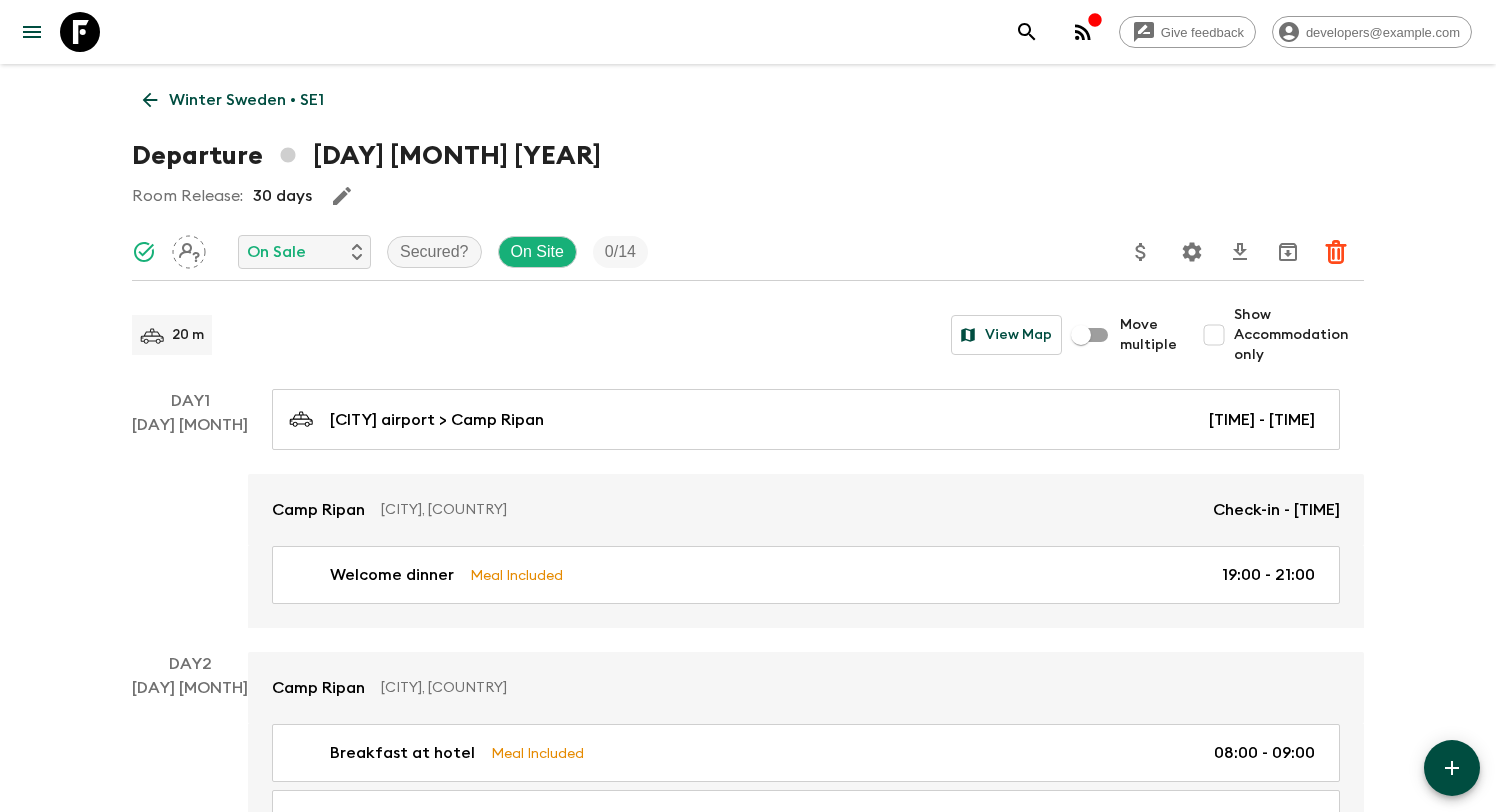 click on "Winter Sweden • SE1" at bounding box center [246, 100] 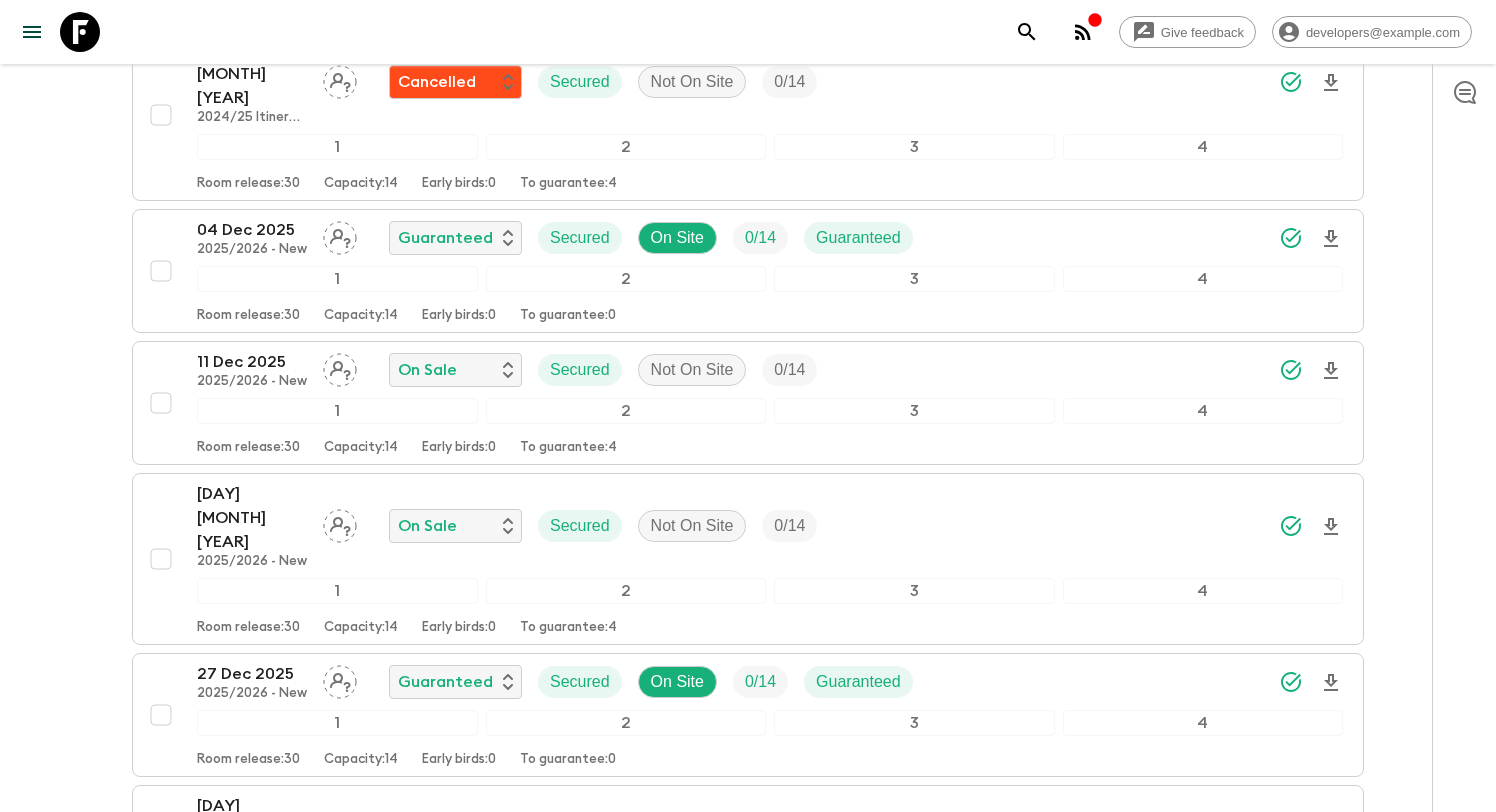 scroll, scrollTop: 1781, scrollLeft: 0, axis: vertical 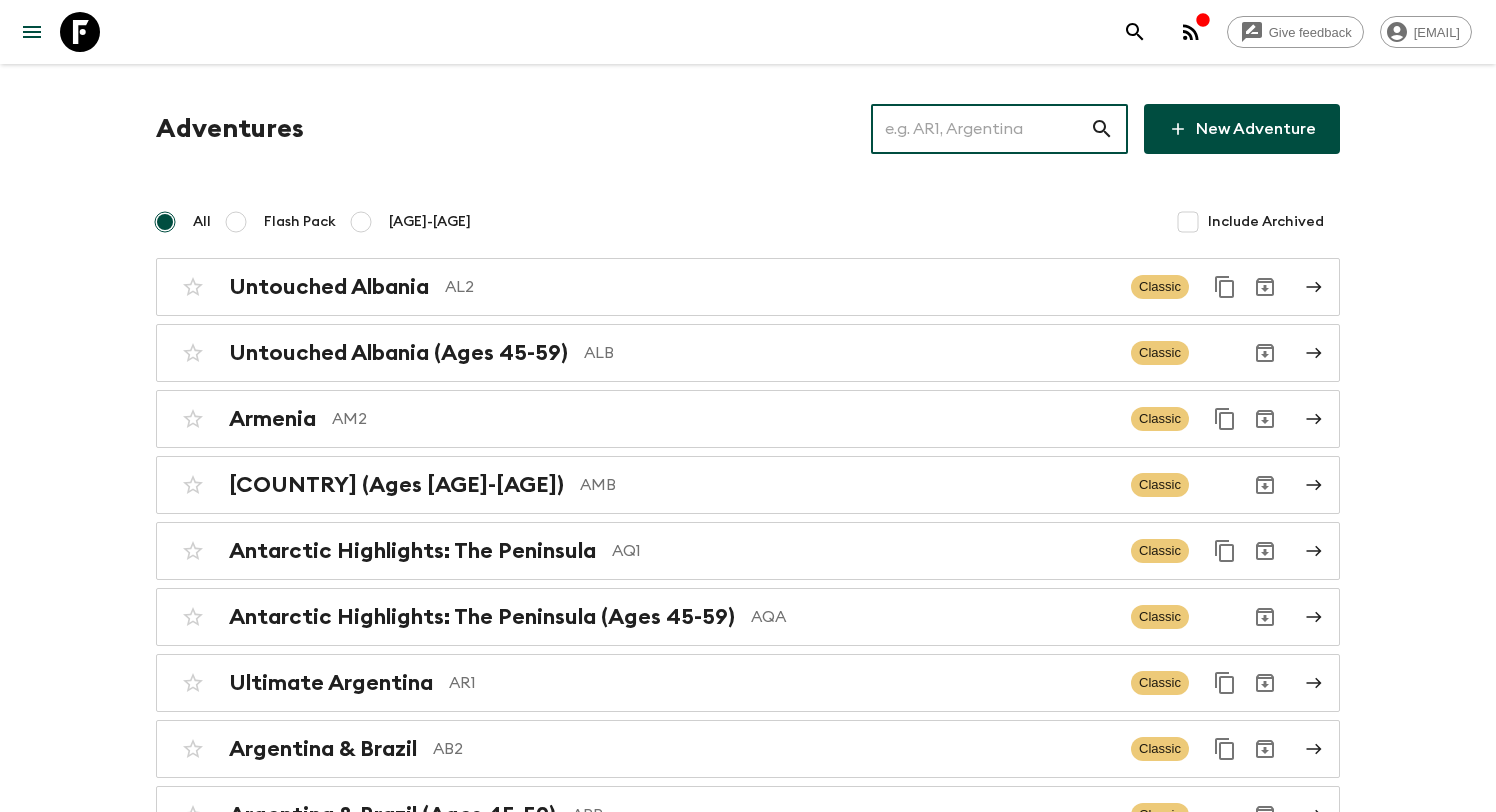 click at bounding box center (980, 129) 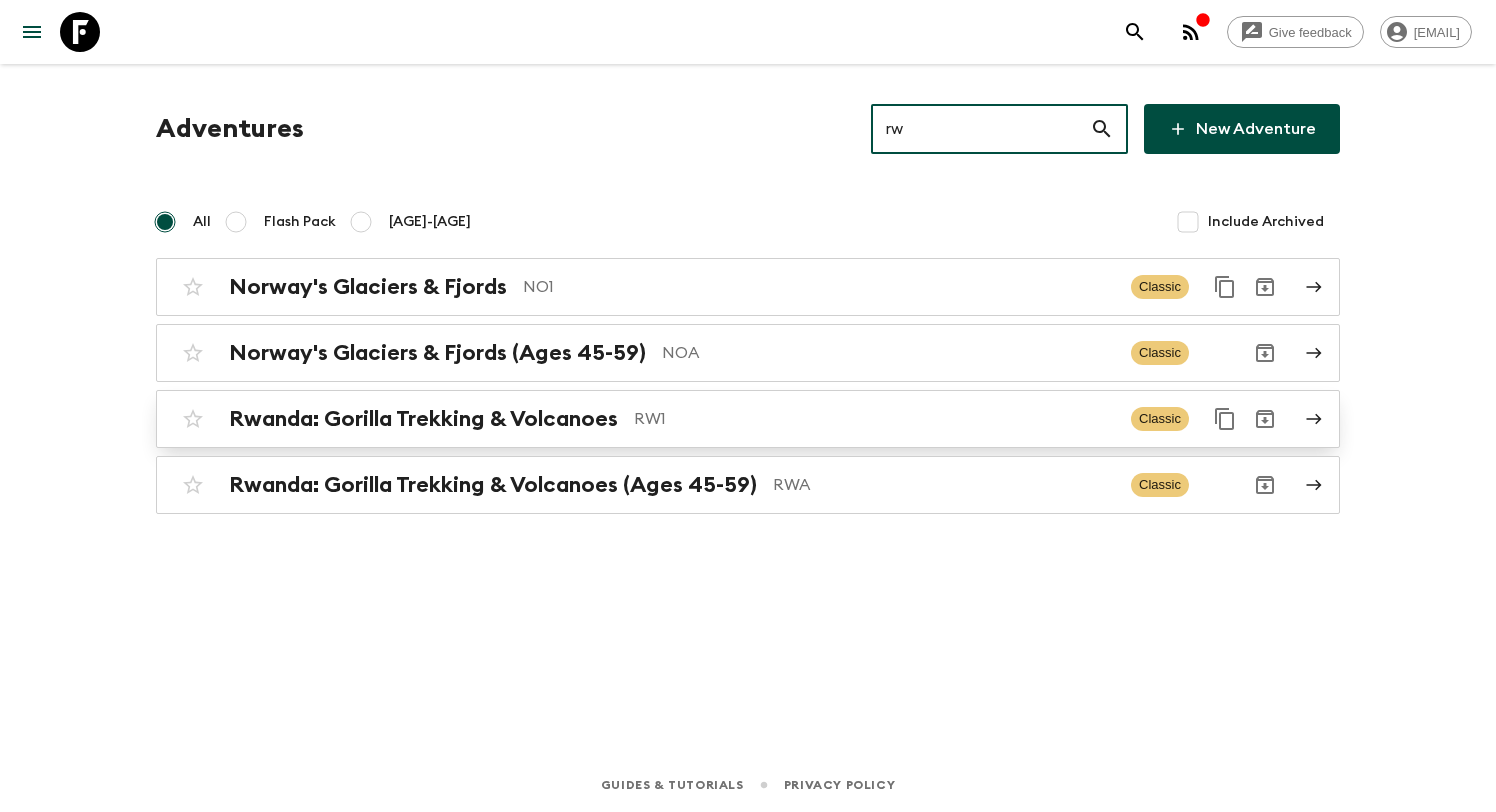type on "rw" 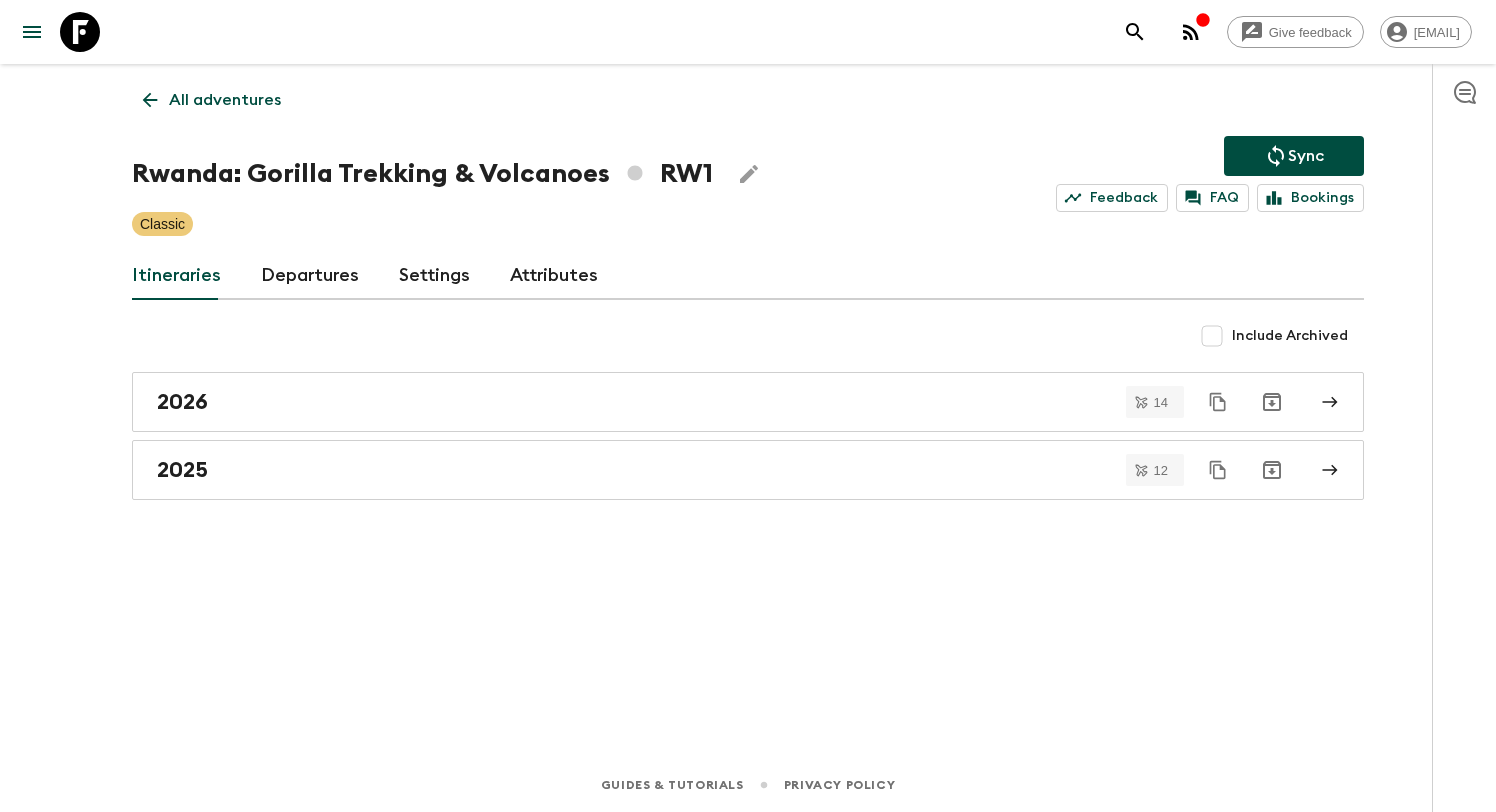 click on "Departures" at bounding box center [310, 276] 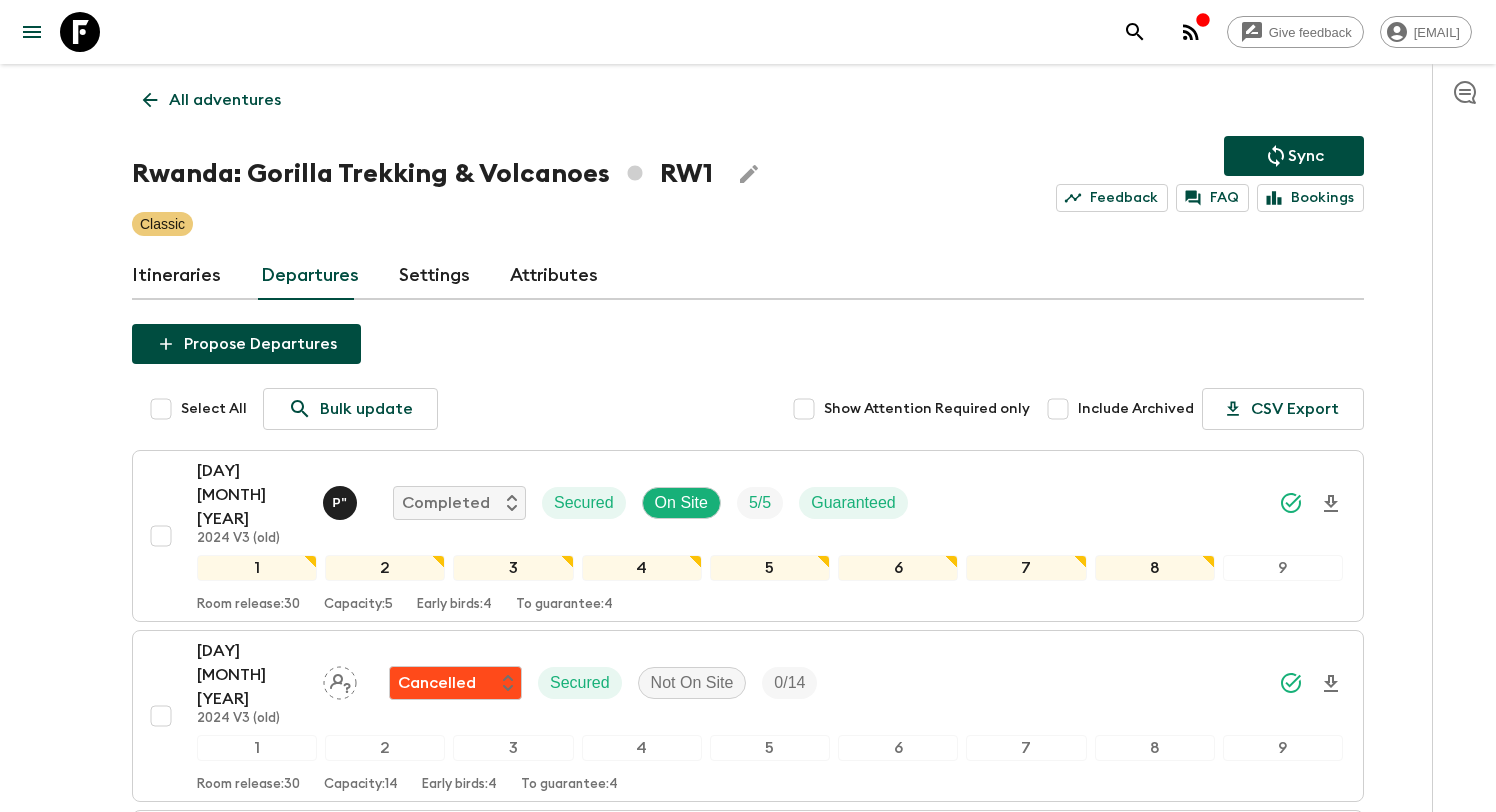 scroll, scrollTop: 5477, scrollLeft: 0, axis: vertical 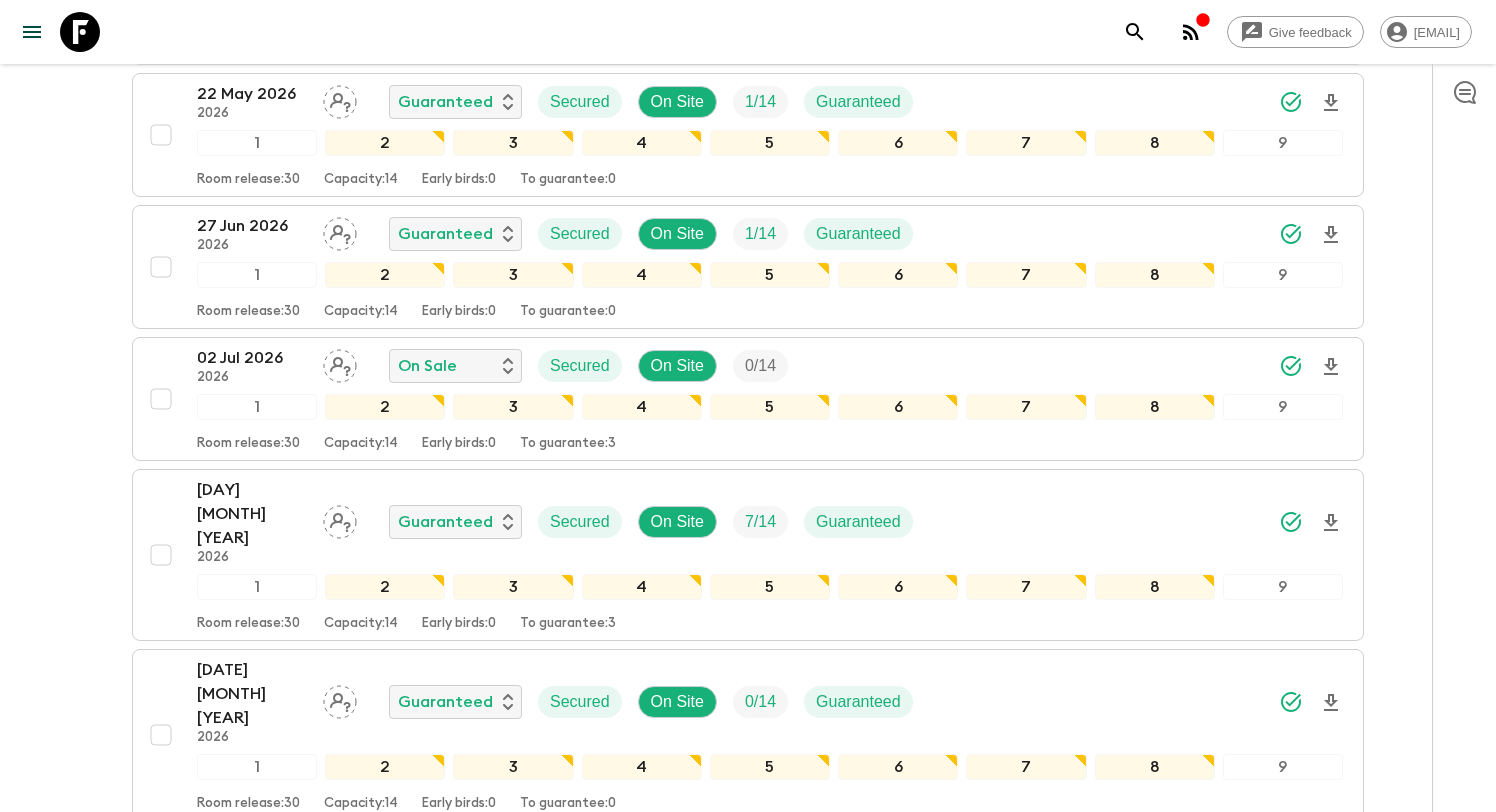 click on "[DAY] [MONTH] [YEAR] [YEAR] Guaranteed Secured On Site 0 / 14 Guaranteed" at bounding box center (770, 1014) 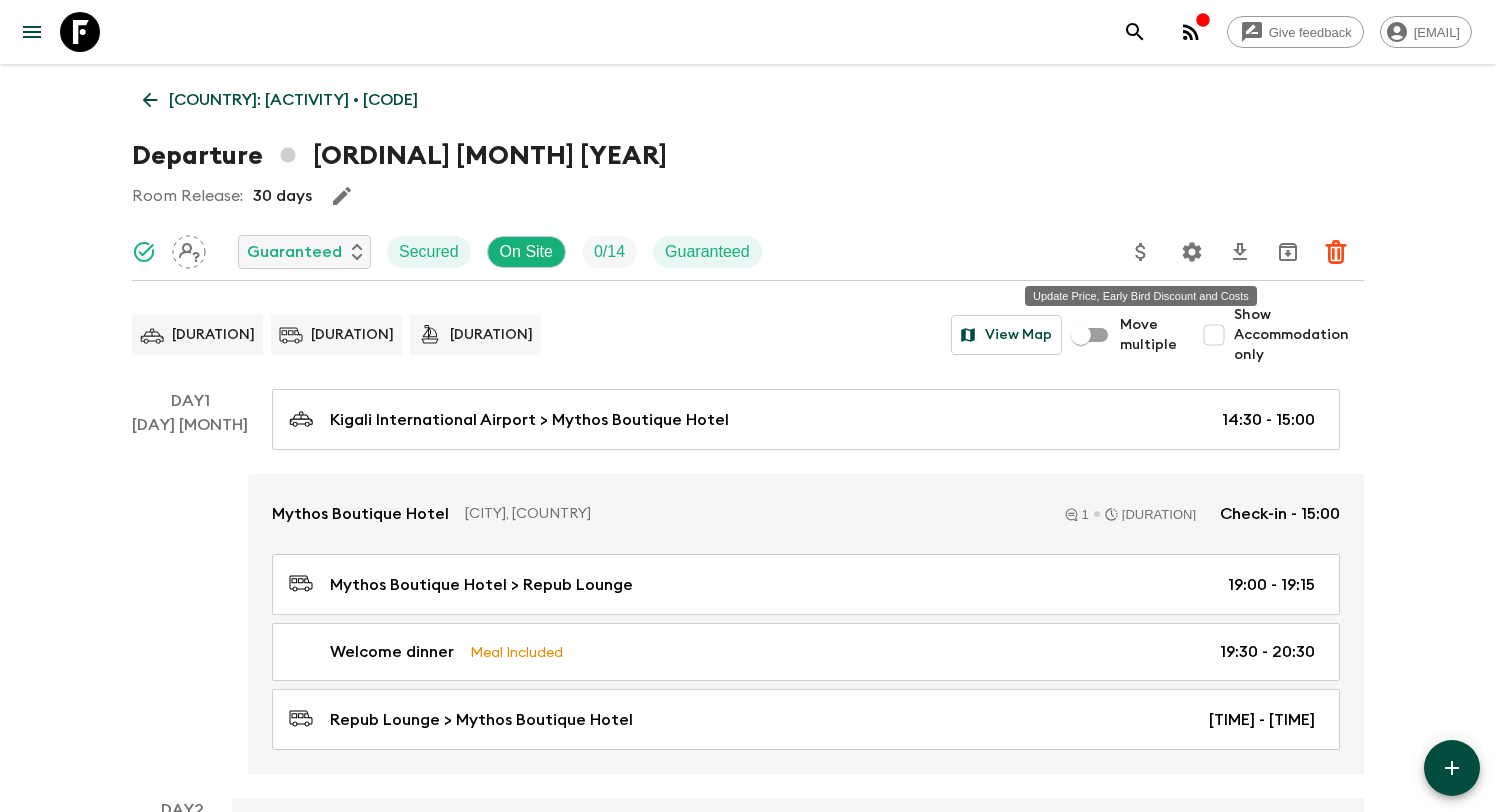 click 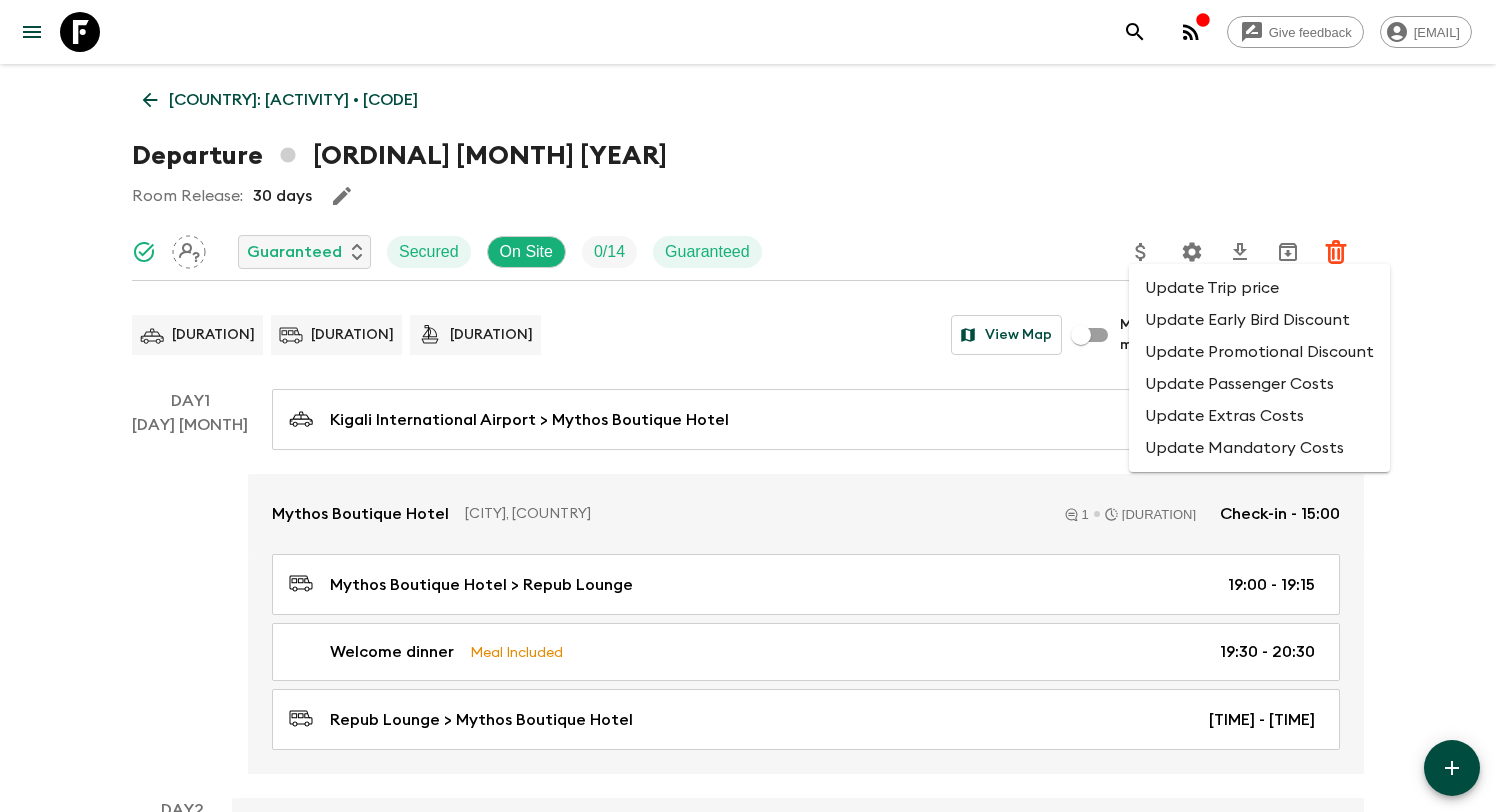 click on "Update Early Bird Discount" at bounding box center (1259, 320) 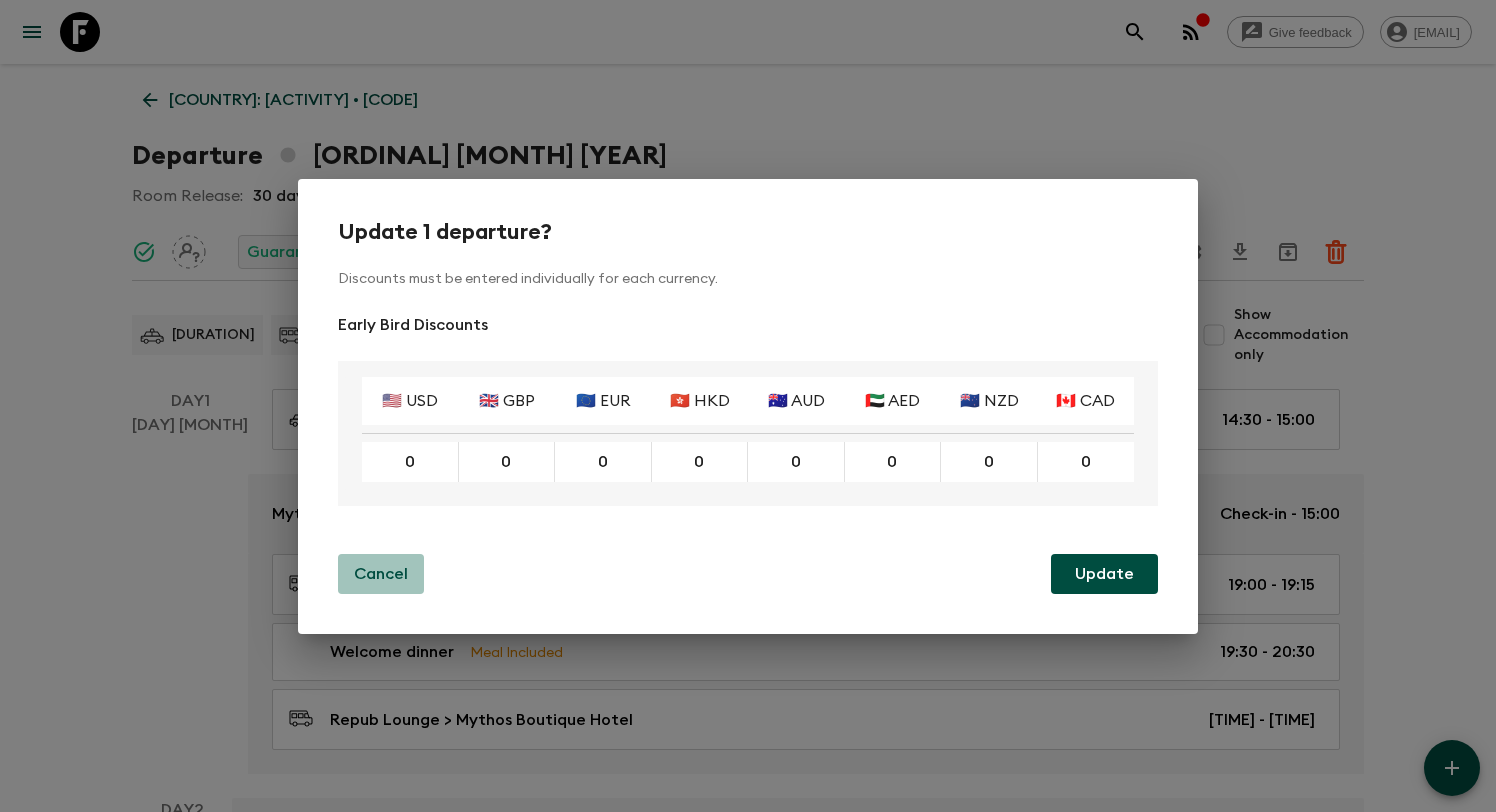 click on "Cancel" at bounding box center (381, 574) 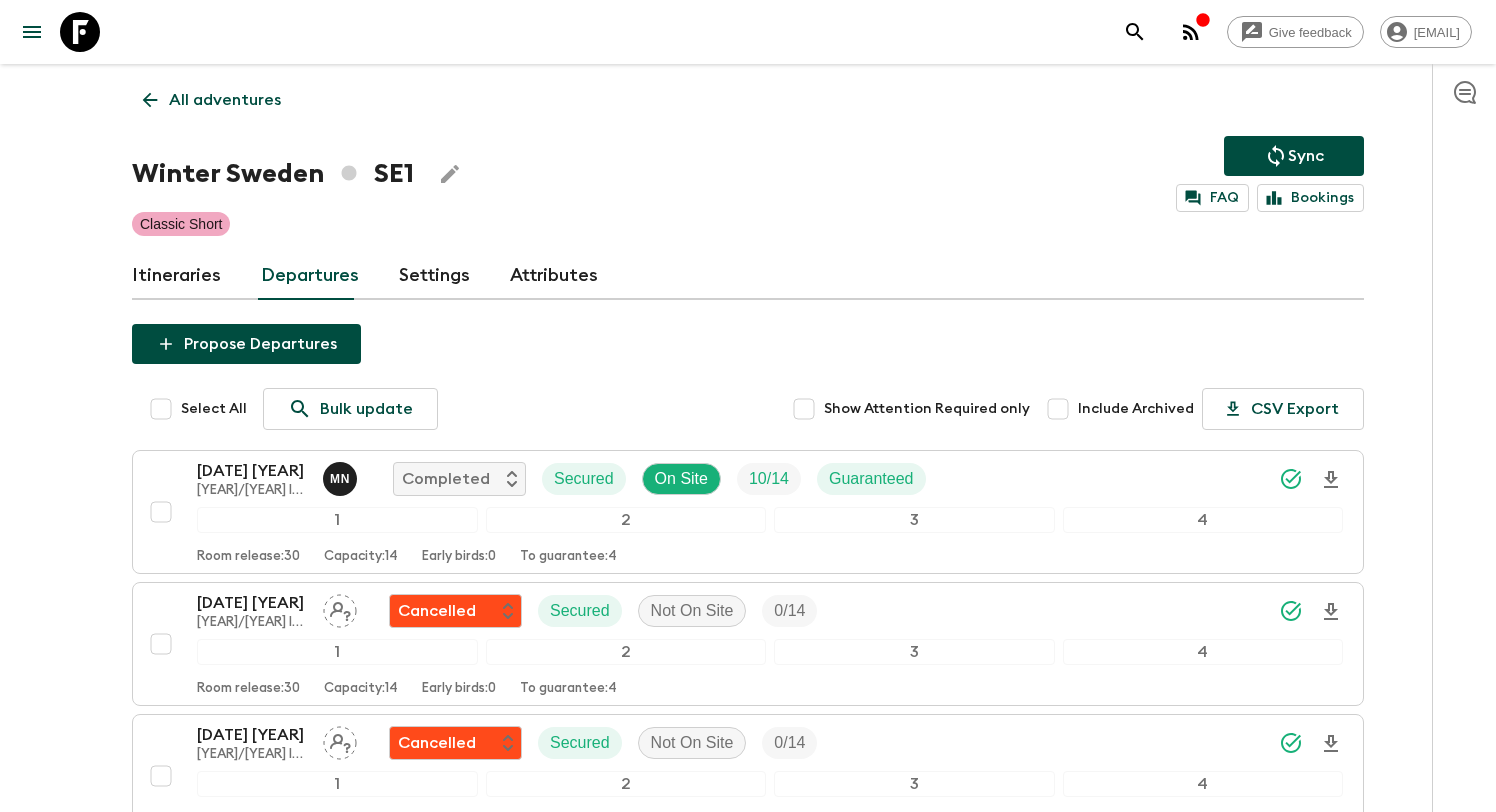 scroll, scrollTop: 1781, scrollLeft: 0, axis: vertical 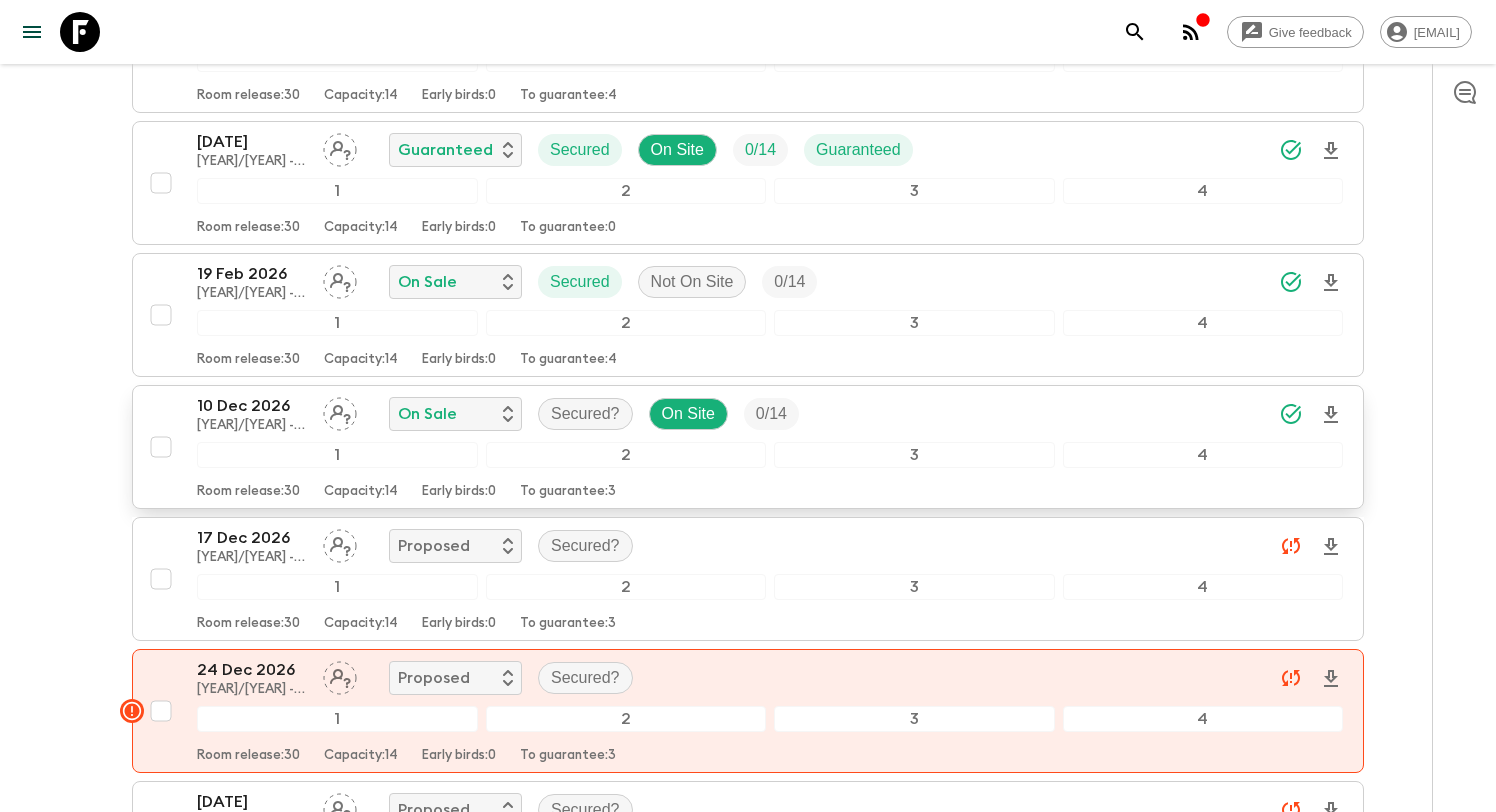 click on "10 Dec 2026 2026/2027 - New  On Sale Secured? On Site 0 / 14" at bounding box center (770, 414) 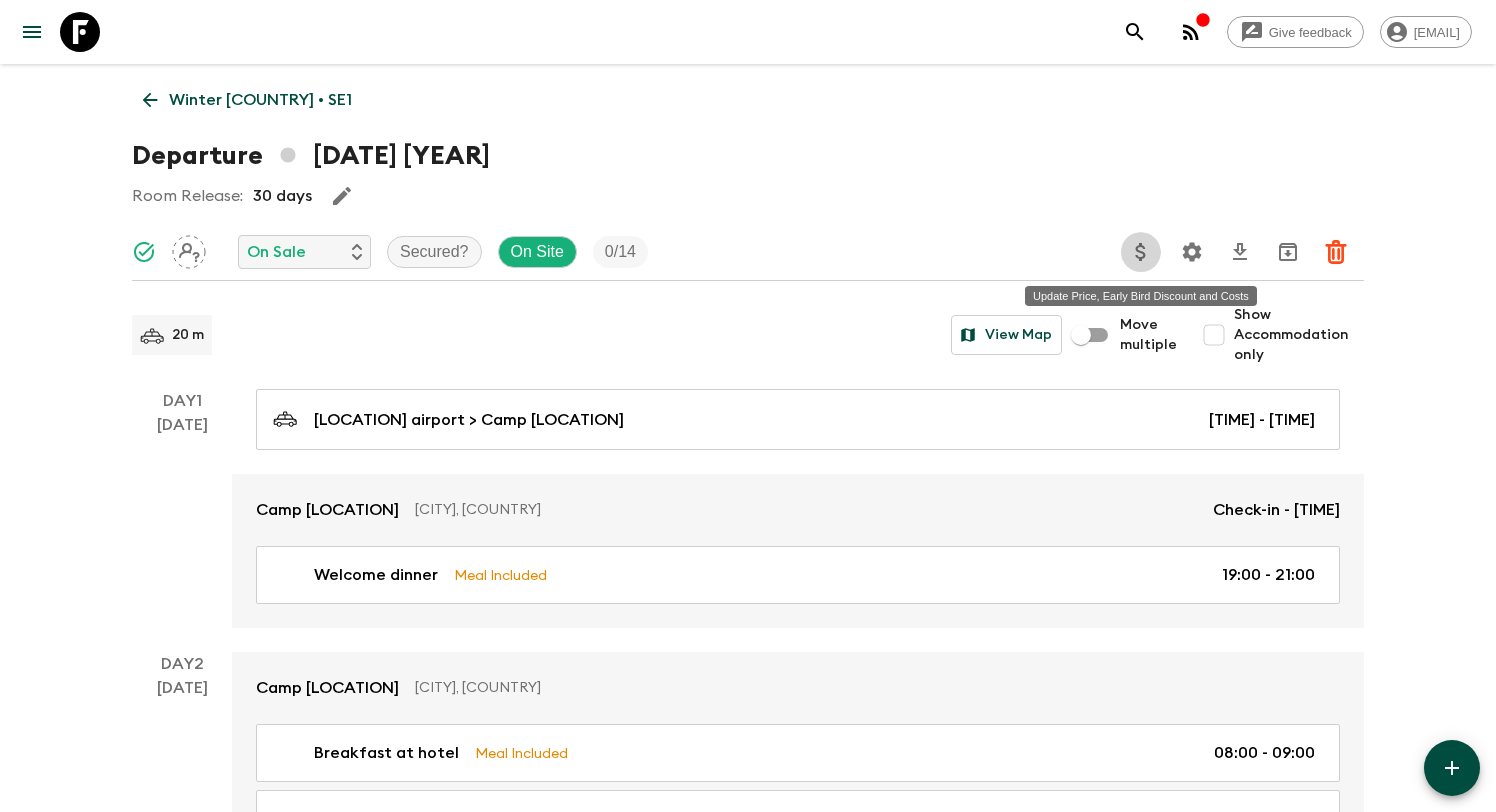 click 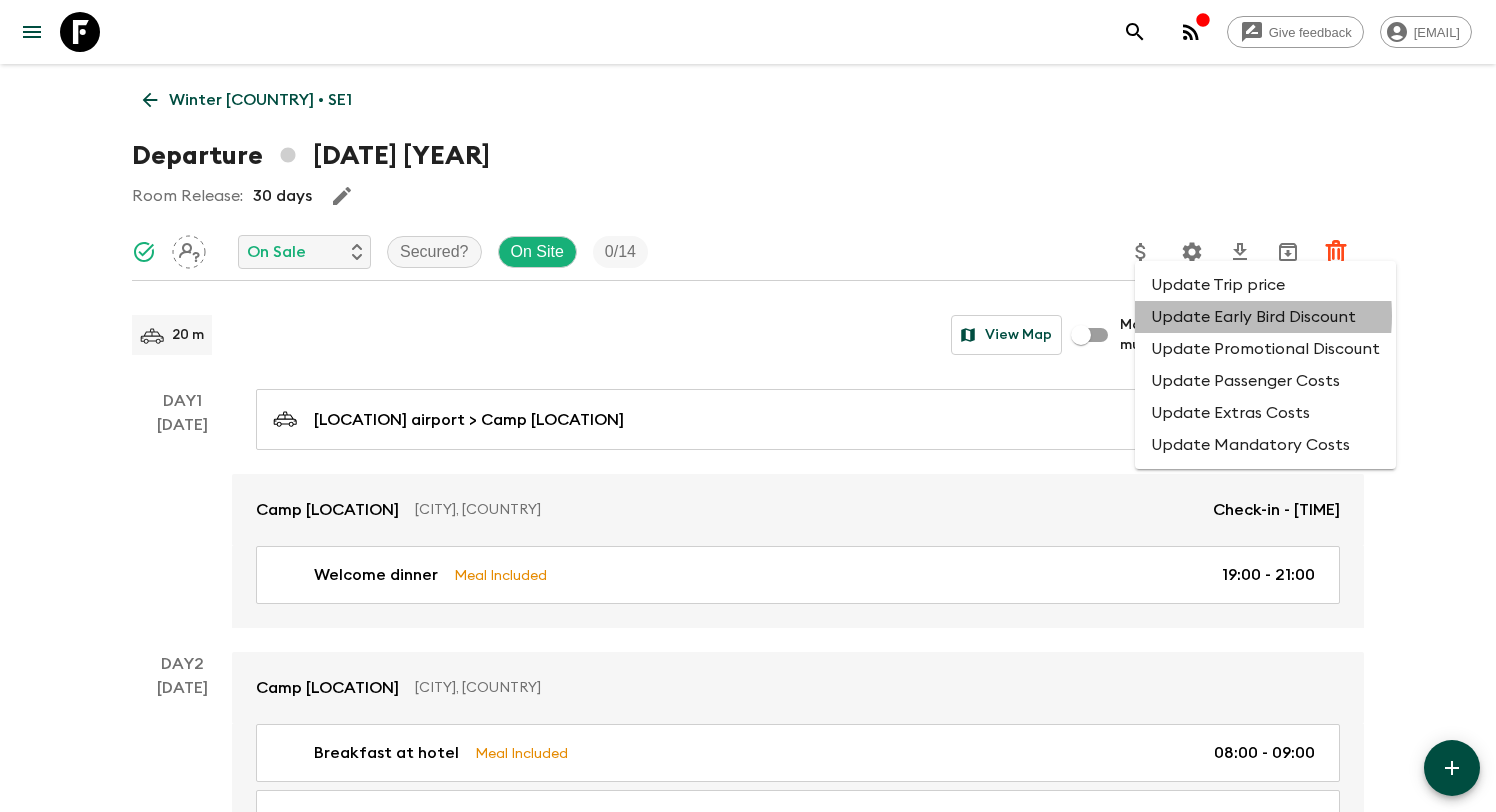 click on "Update Early Bird Discount" at bounding box center (1265, 317) 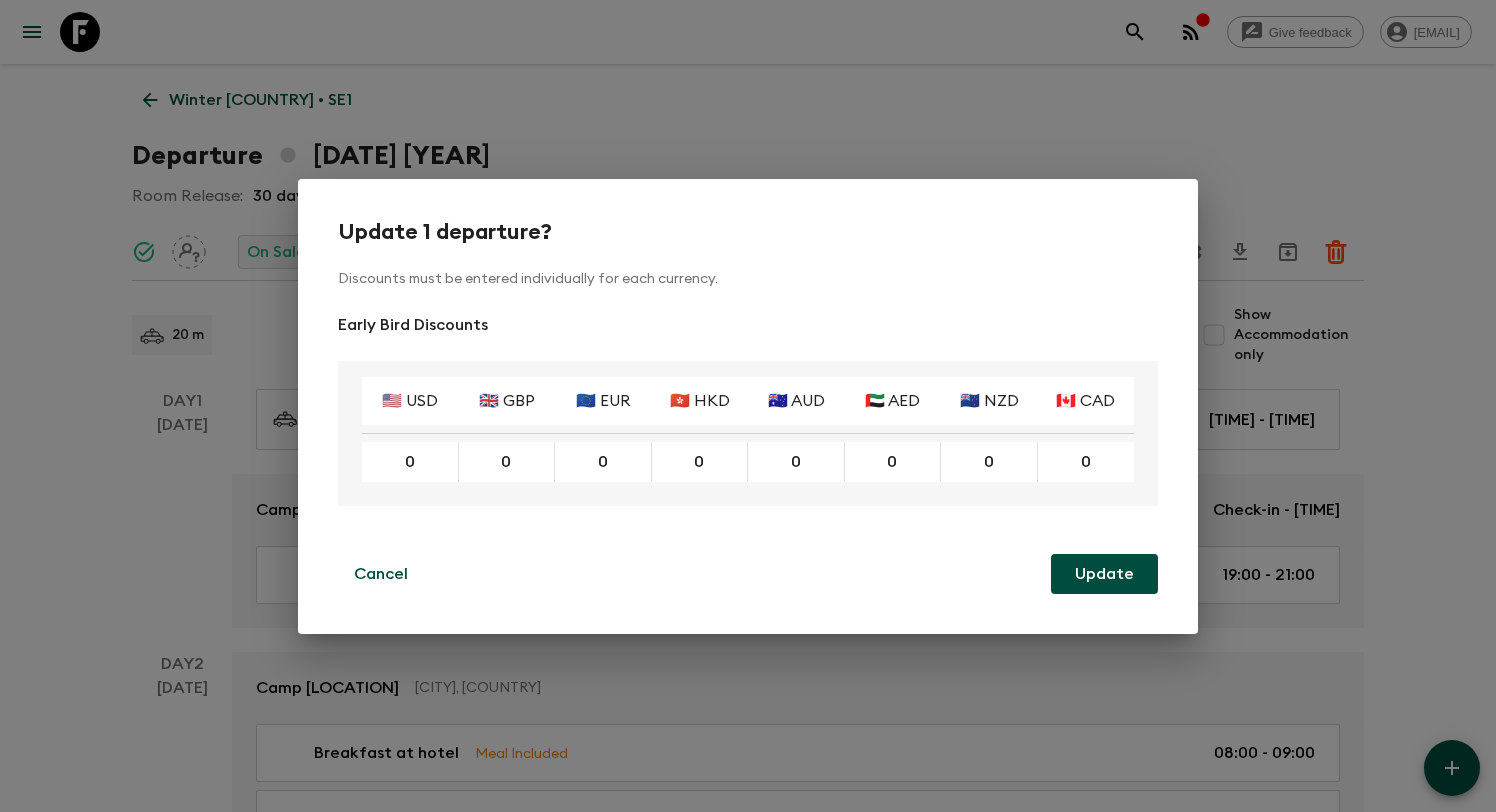 click on "Update 1 departure? Discounts must be entered individually for each currency. Early Bird Discounts 🇺🇸 USD 🇬🇧 GBP 🇪🇺 EUR 🇭🇰 HKD 🇦🇺 AUD 🇦🇪 AED 🇳🇿 NZD 🇨🇦 CAD 0 0 0 0 0 0 0 0 Cancel Update" at bounding box center [748, 406] 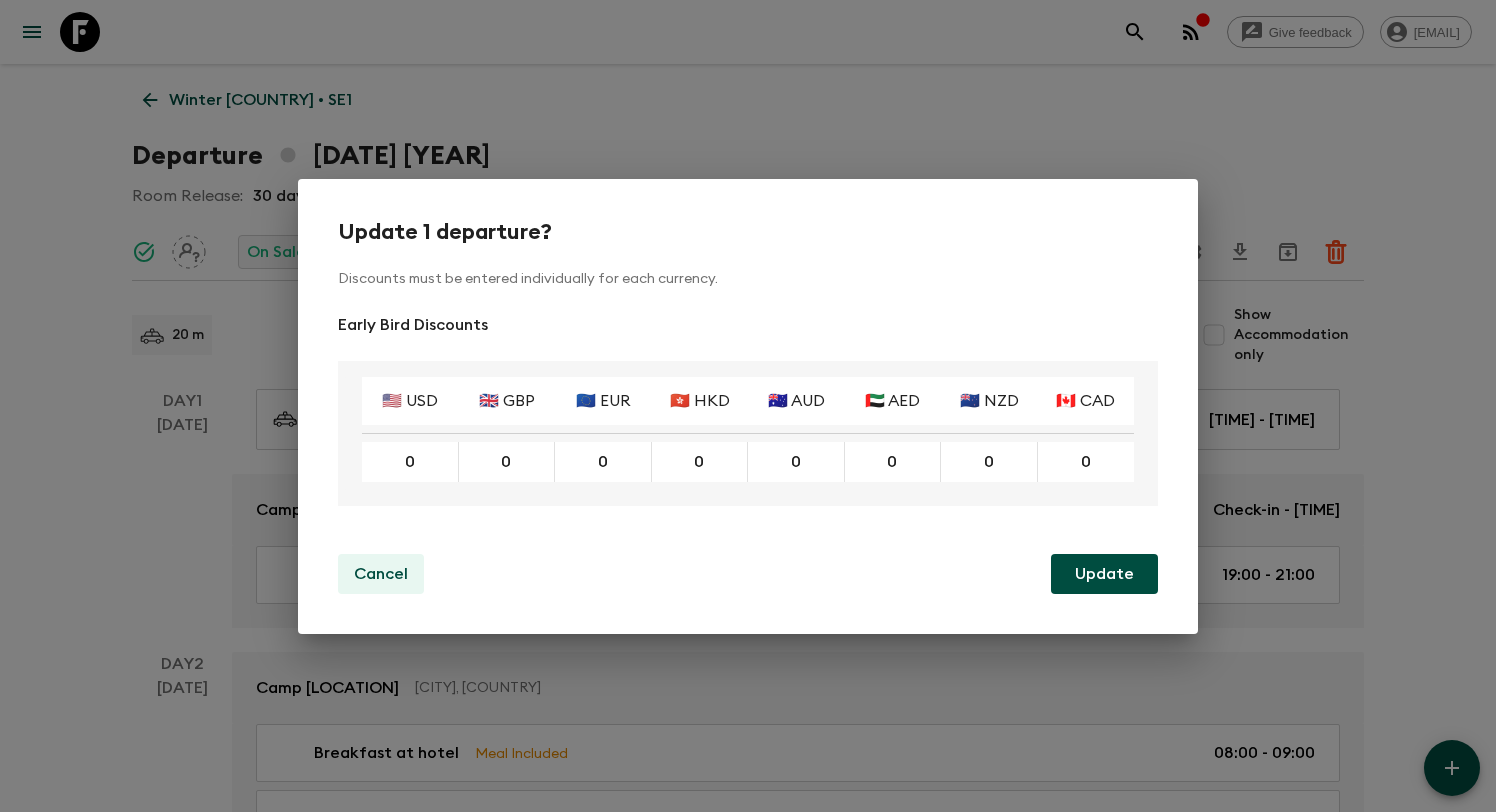 click on "Cancel" at bounding box center (381, 574) 